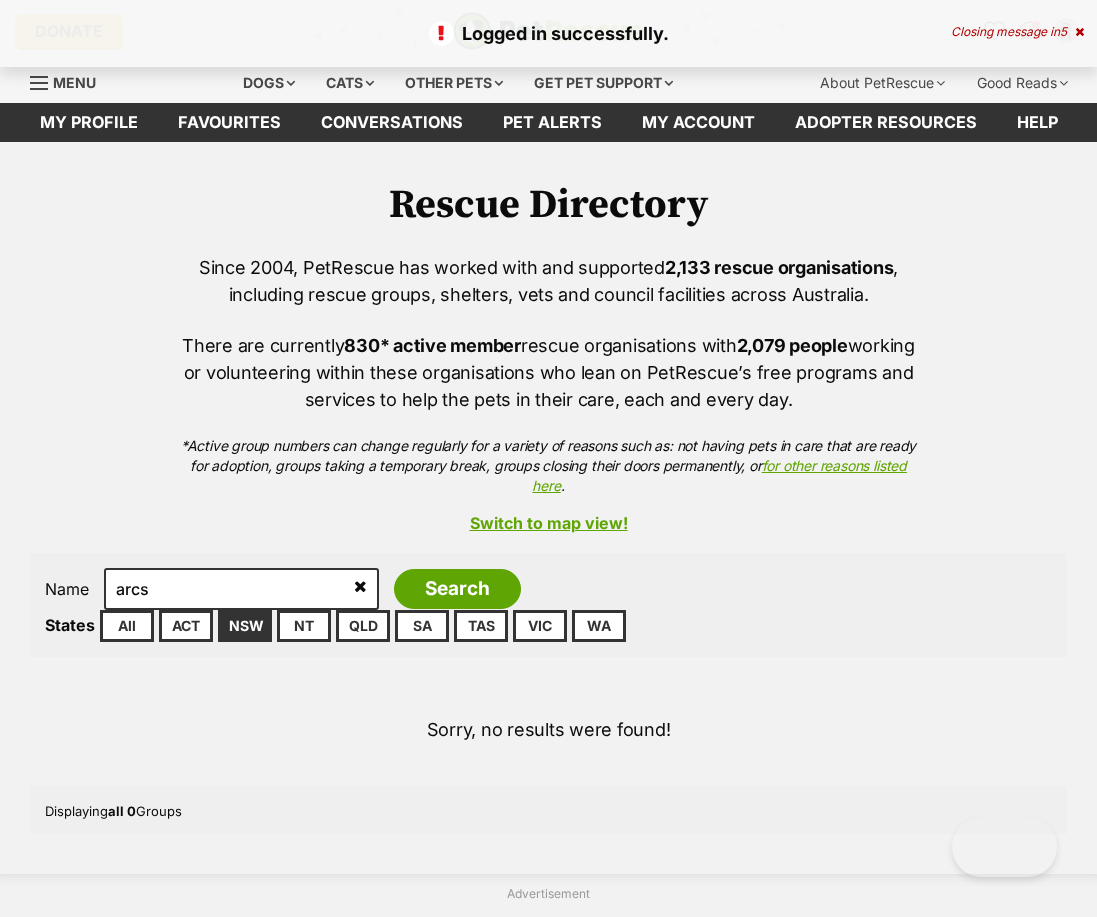 scroll, scrollTop: 0, scrollLeft: 0, axis: both 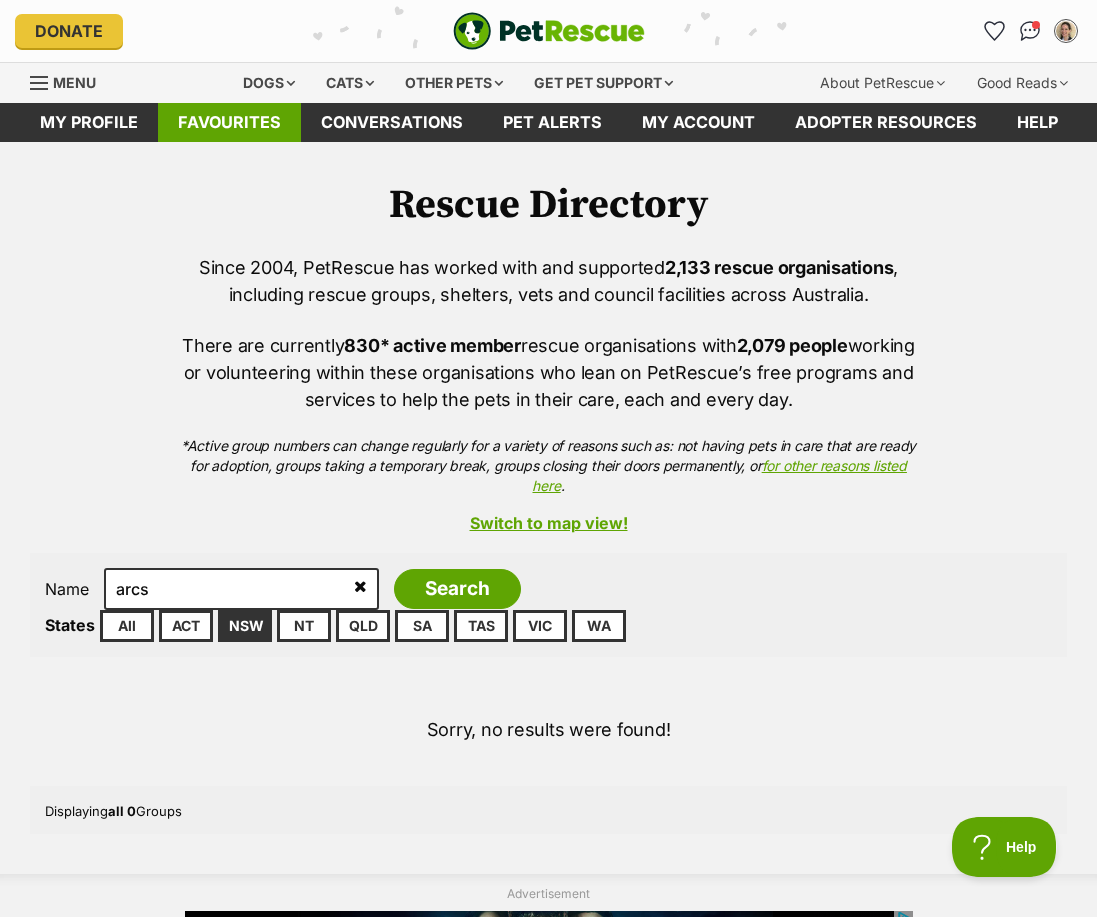 click on "Favourites" at bounding box center (229, 122) 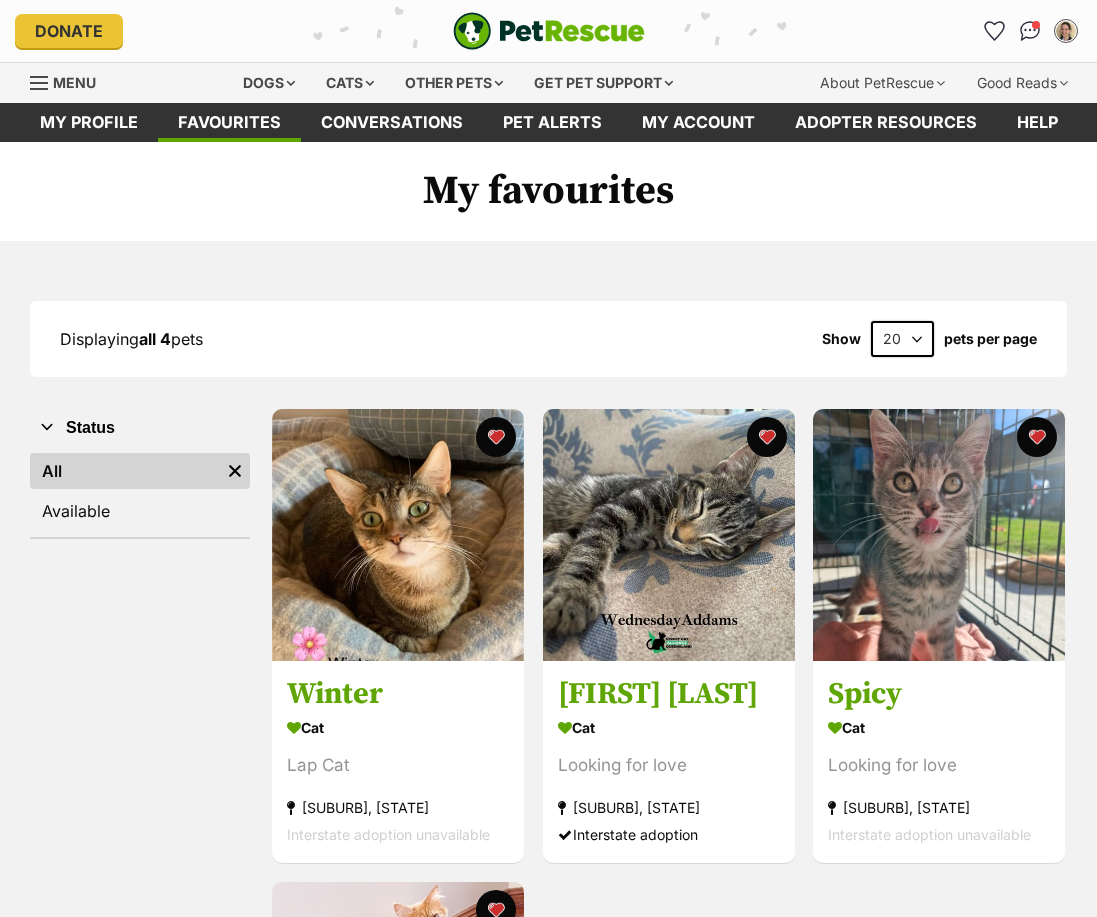 scroll, scrollTop: 0, scrollLeft: 0, axis: both 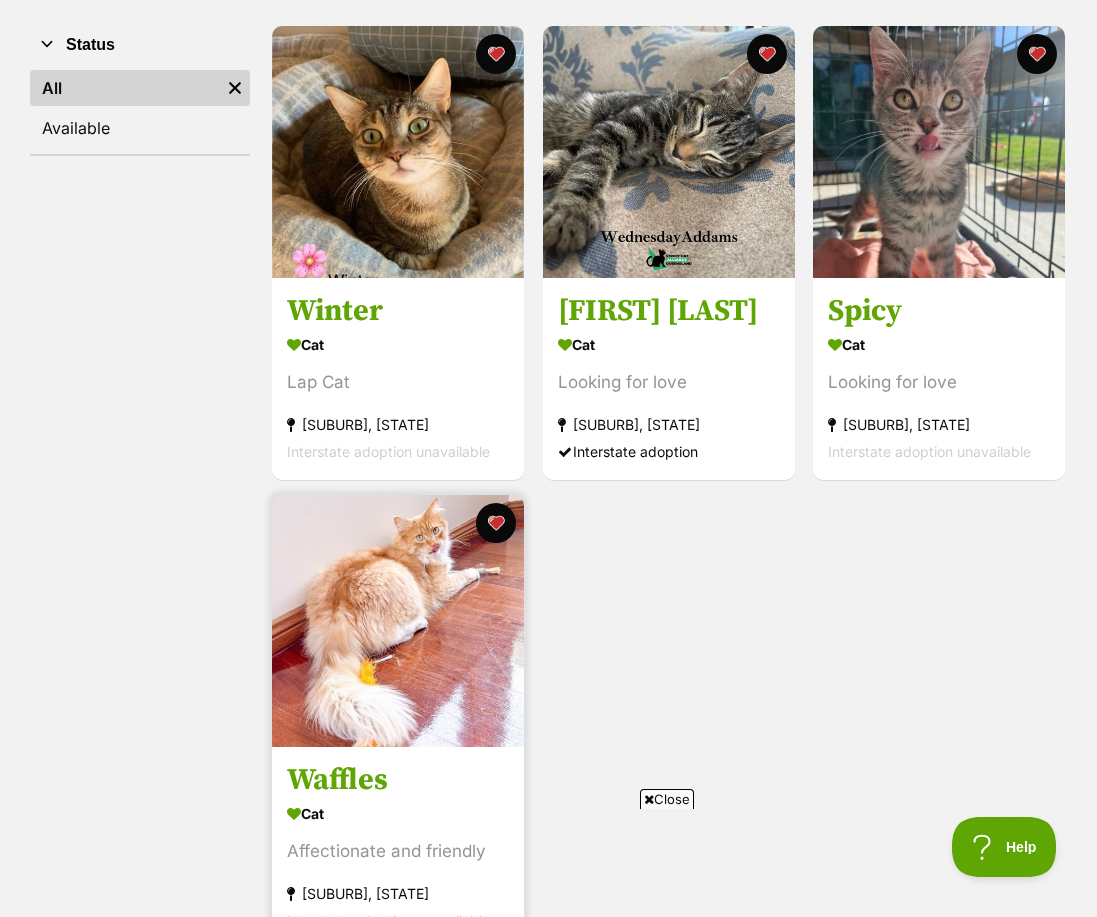 click at bounding box center (398, 621) 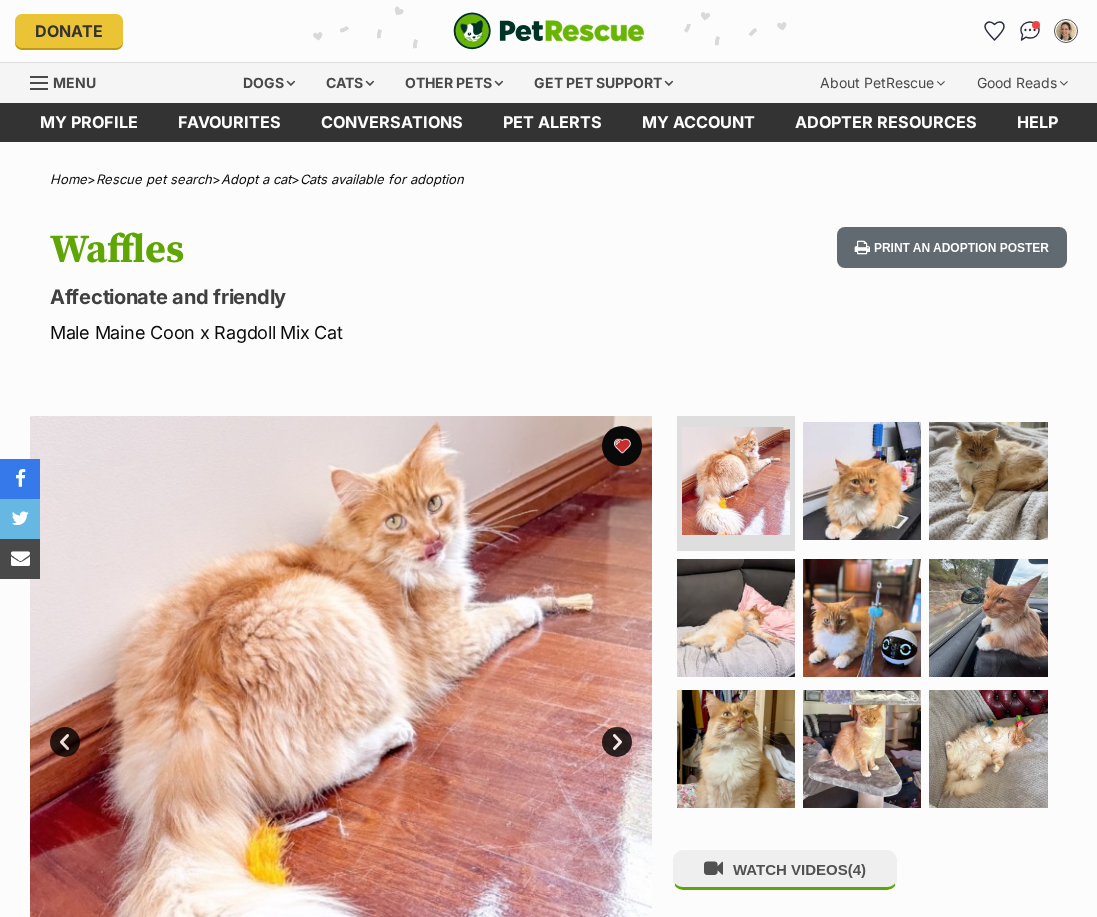 scroll, scrollTop: 0, scrollLeft: 0, axis: both 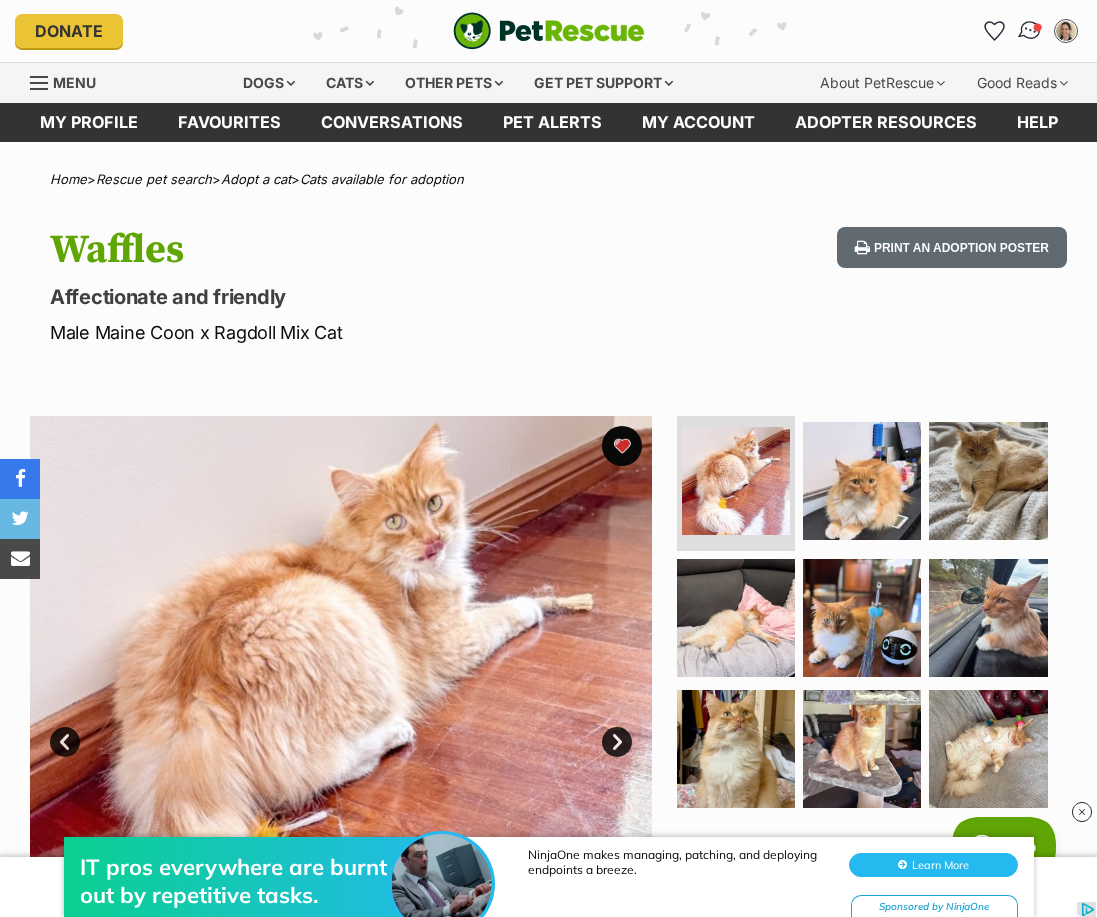 click at bounding box center (1030, 31) 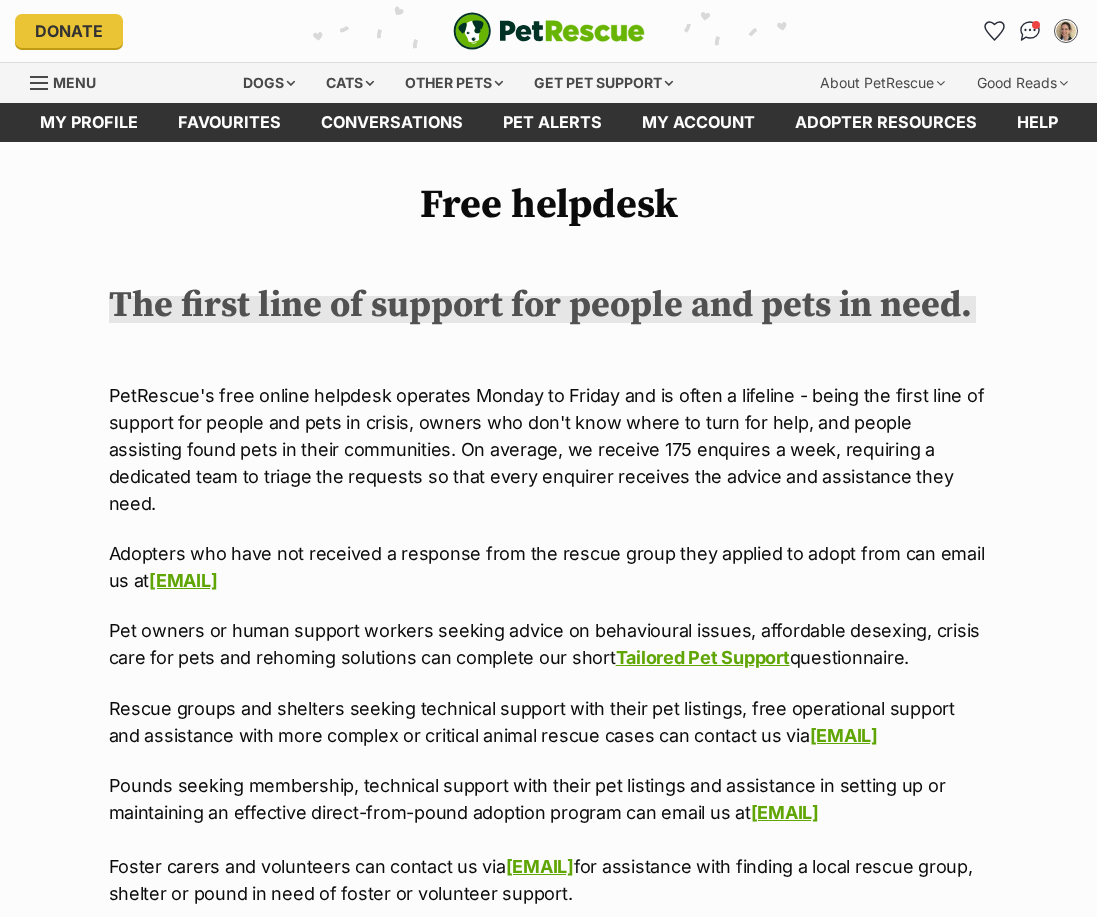 scroll, scrollTop: 0, scrollLeft: 0, axis: both 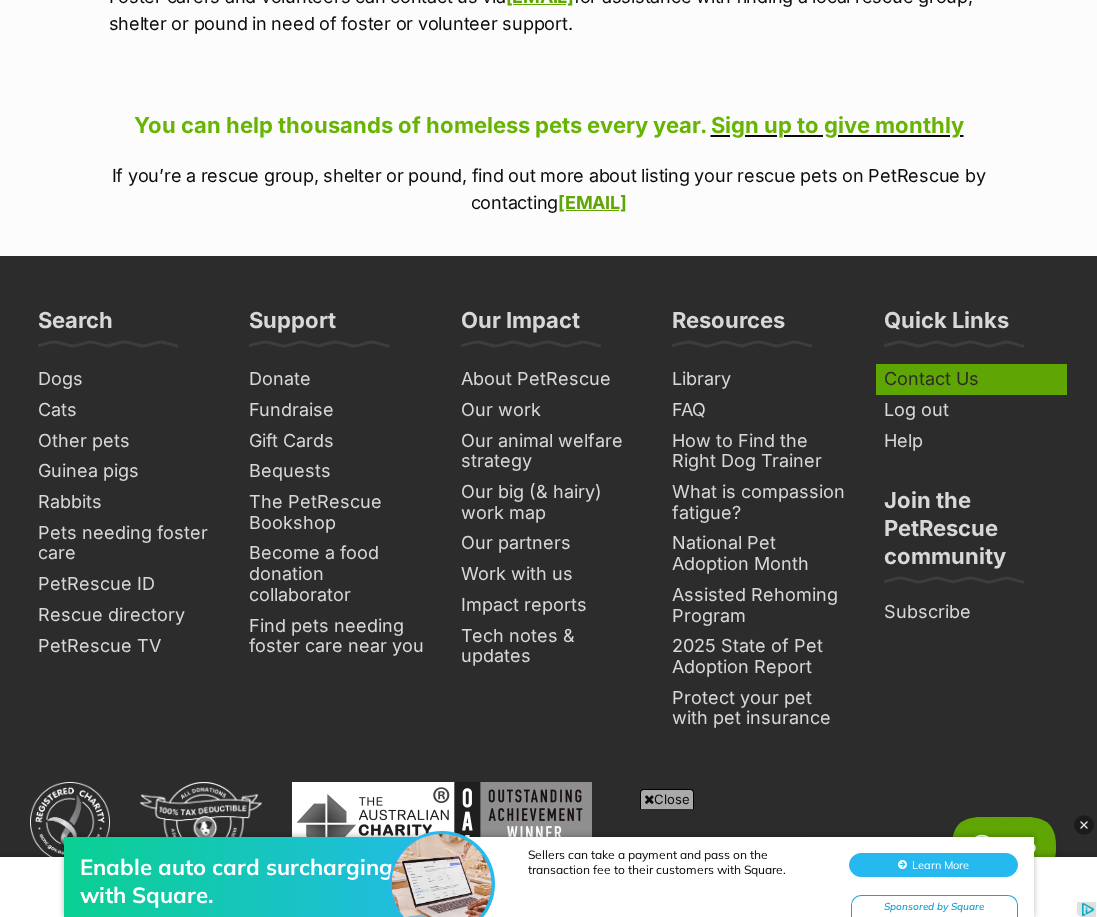 click on "Contact Us" at bounding box center (971, 379) 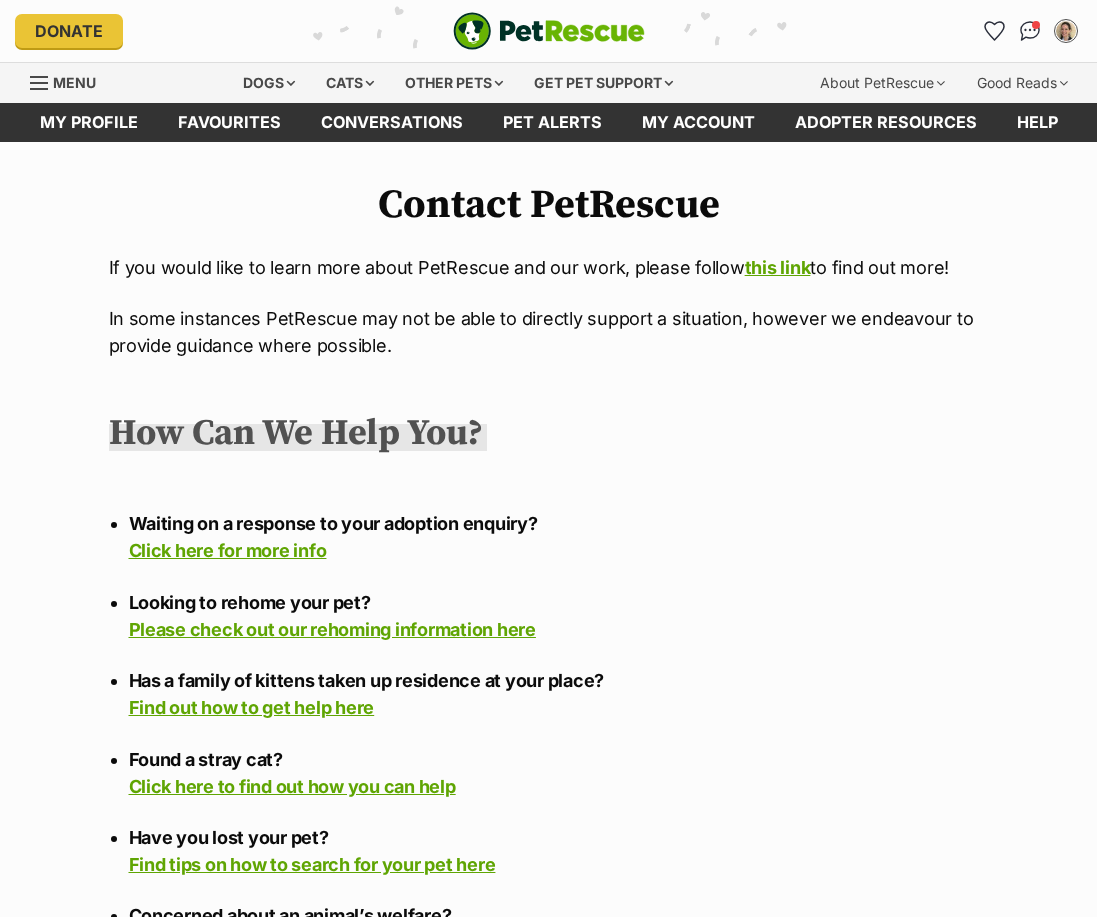 scroll, scrollTop: 0, scrollLeft: 0, axis: both 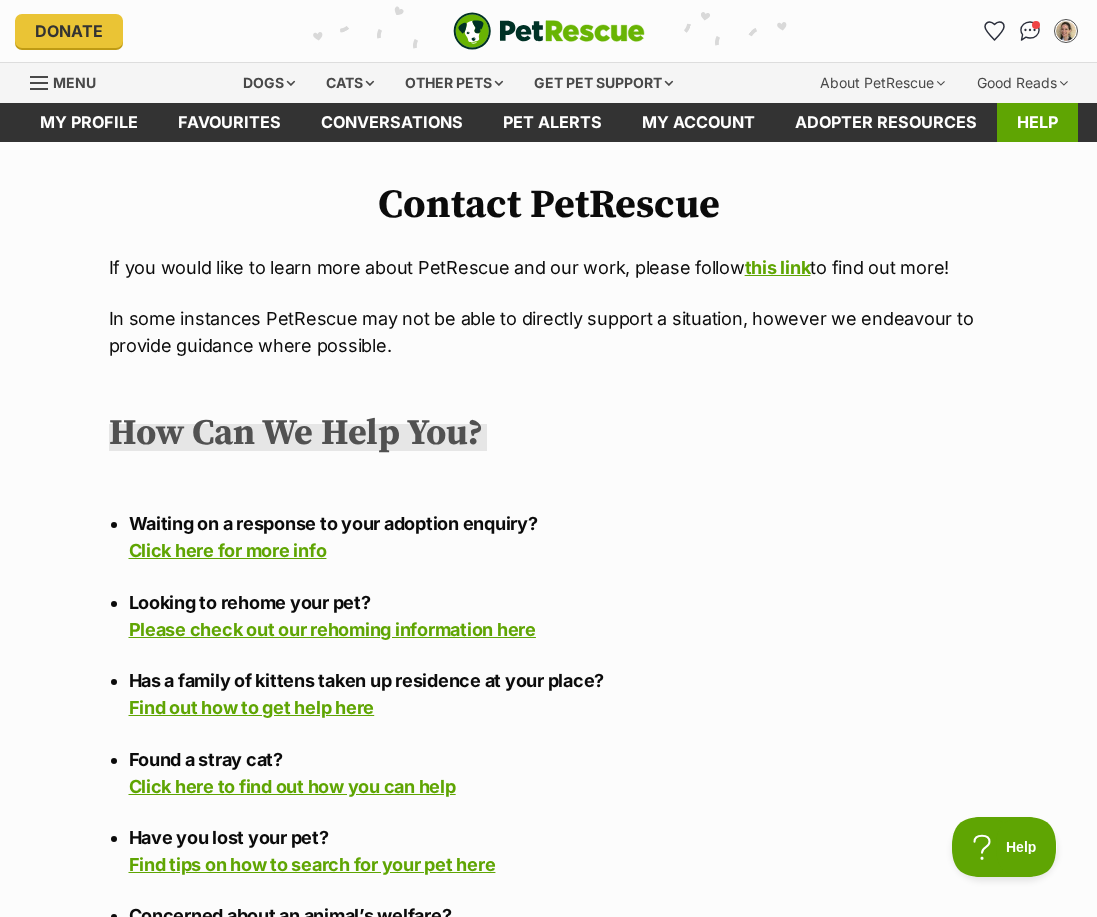 click on "Help" at bounding box center [1037, 122] 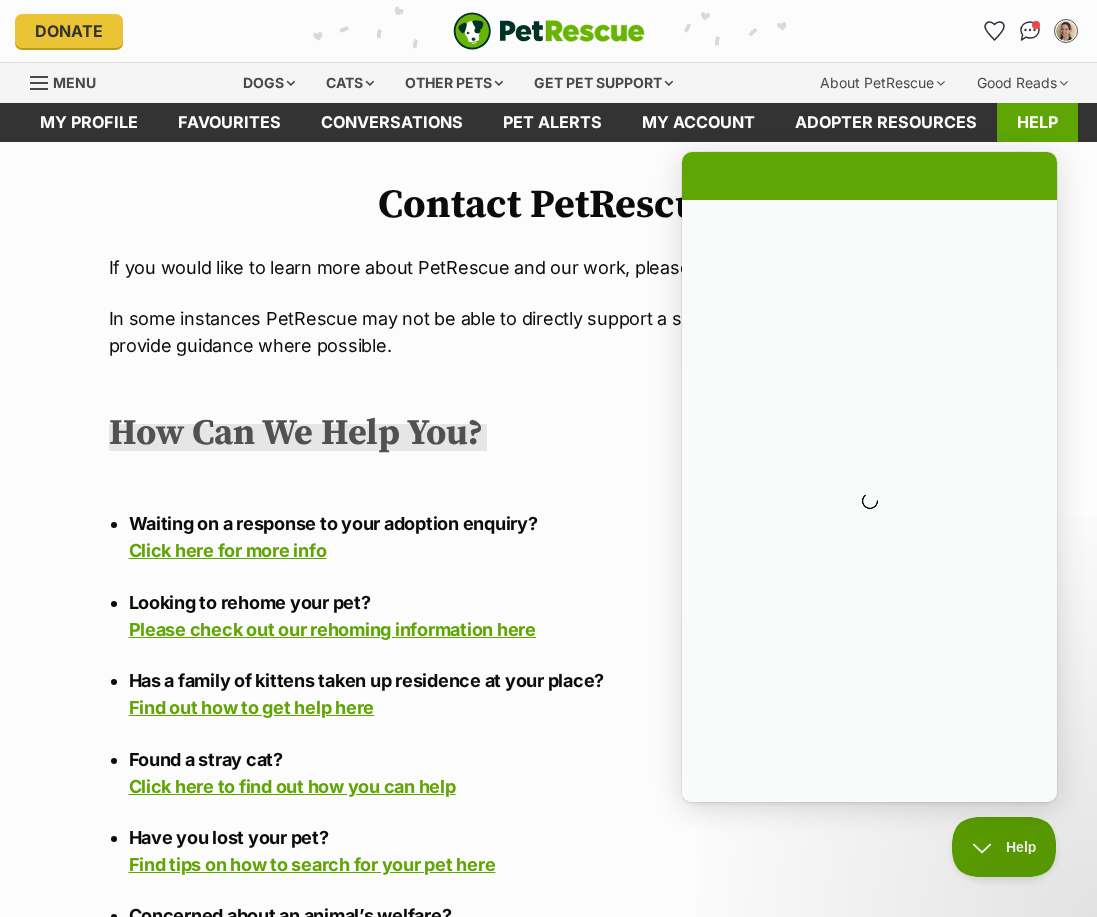 scroll, scrollTop: 0, scrollLeft: 0, axis: both 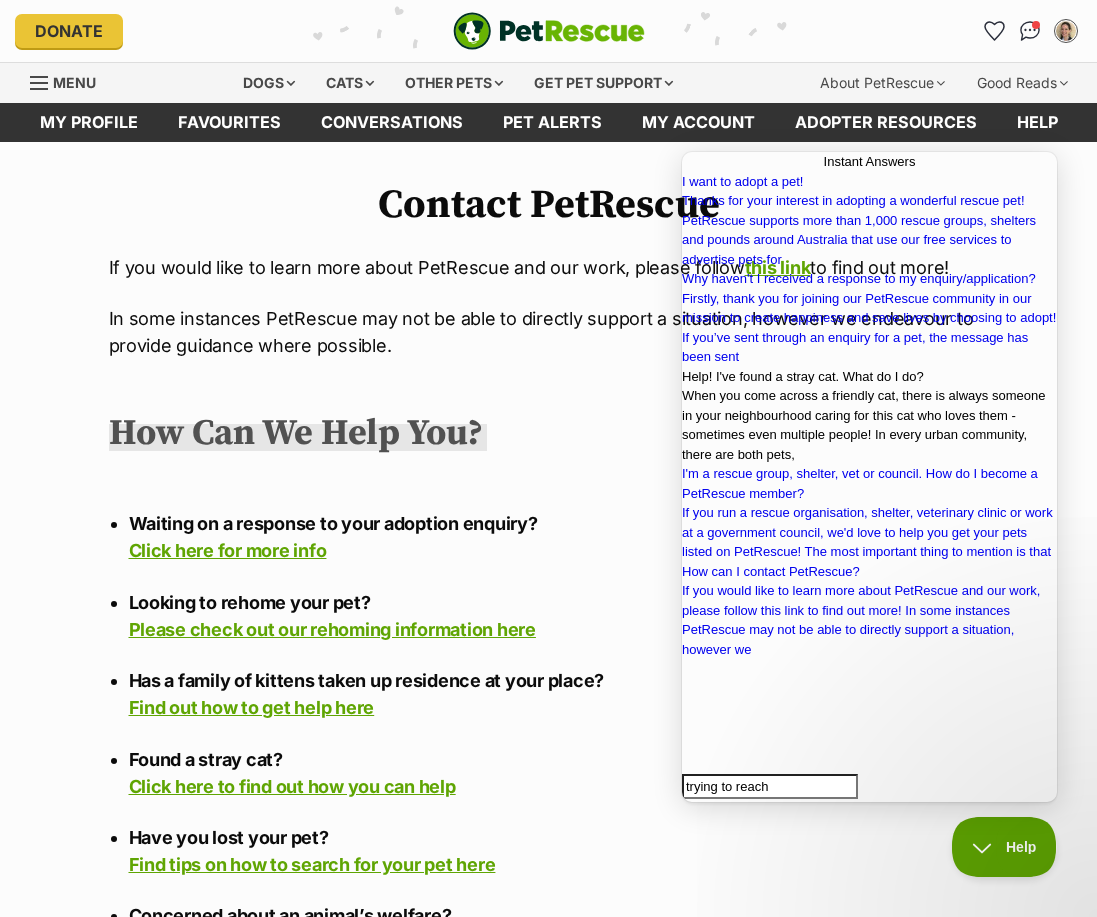 paste on "Animal Rescue Crew Sydney (ARCS)" 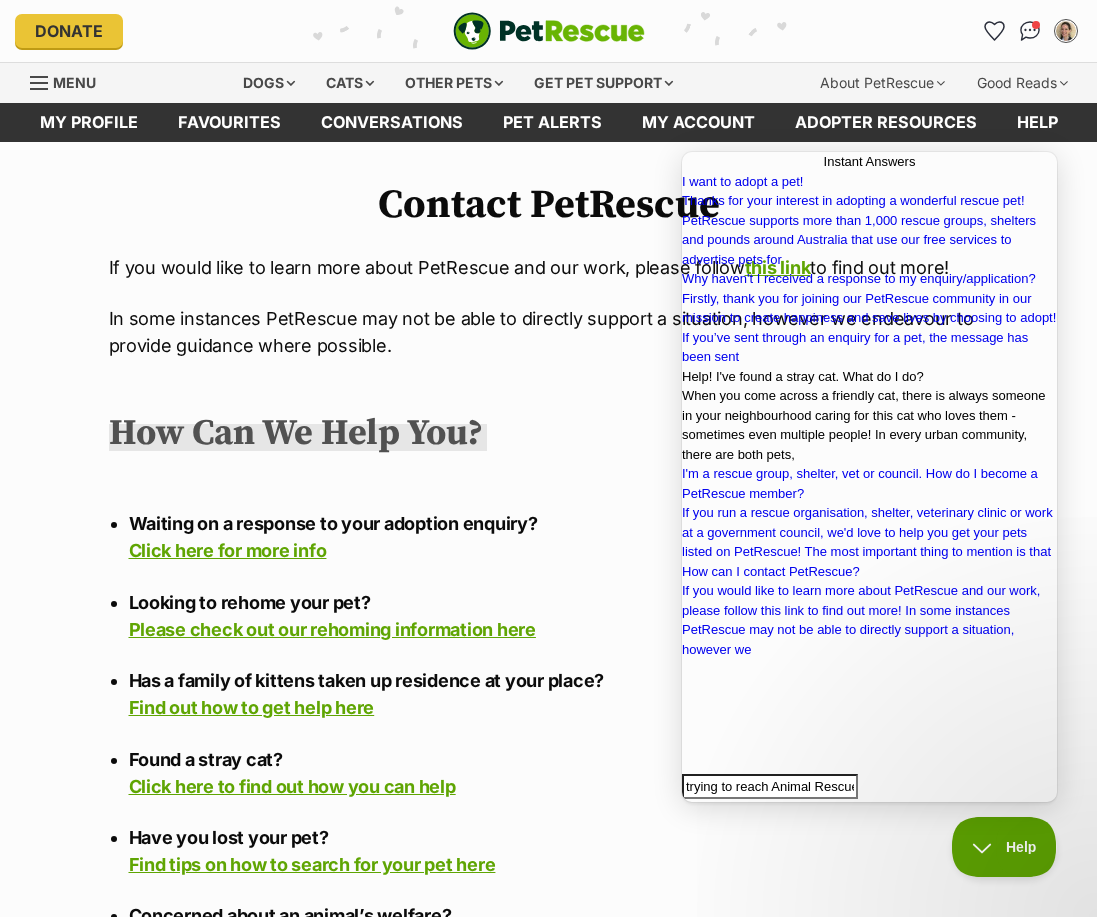 scroll, scrollTop: 0, scrollLeft: 3, axis: horizontal 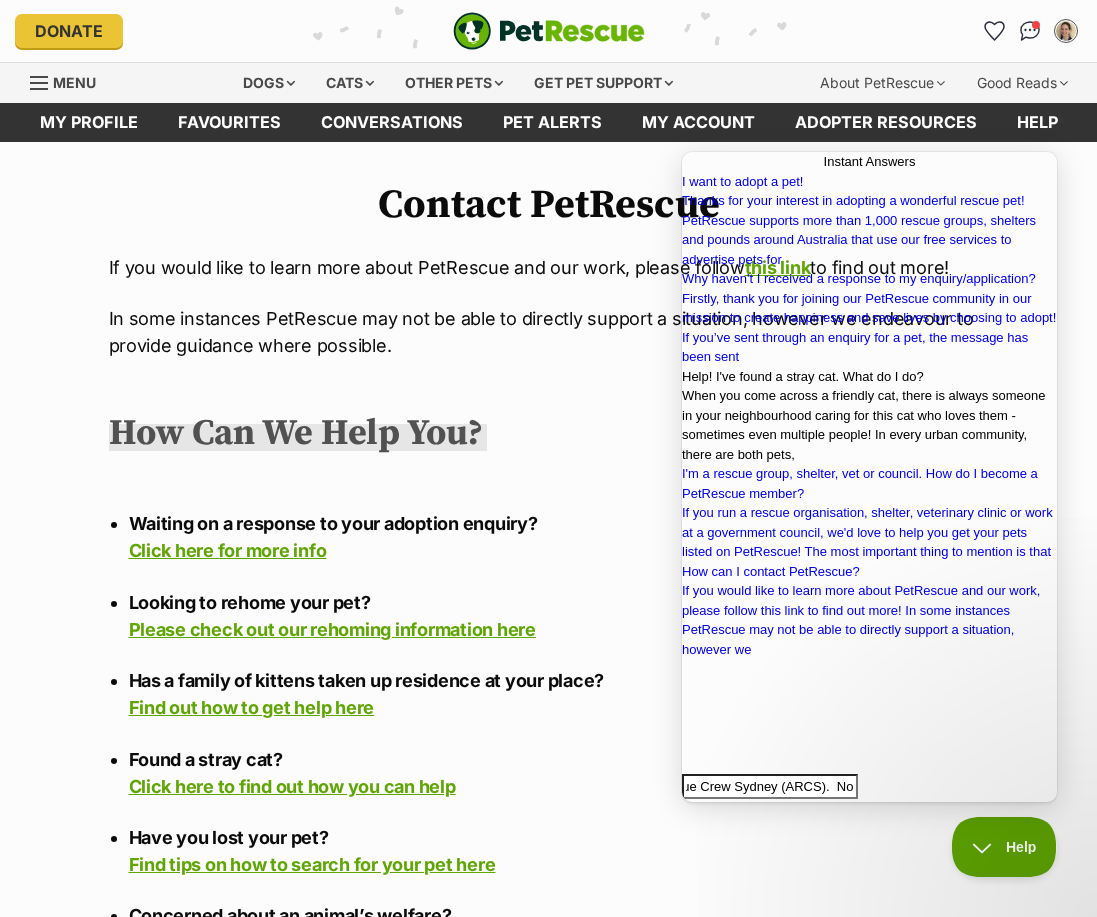 type on "trying to reach Animal Rescue Crew Sydney (ARCS).  None of the numbers work" 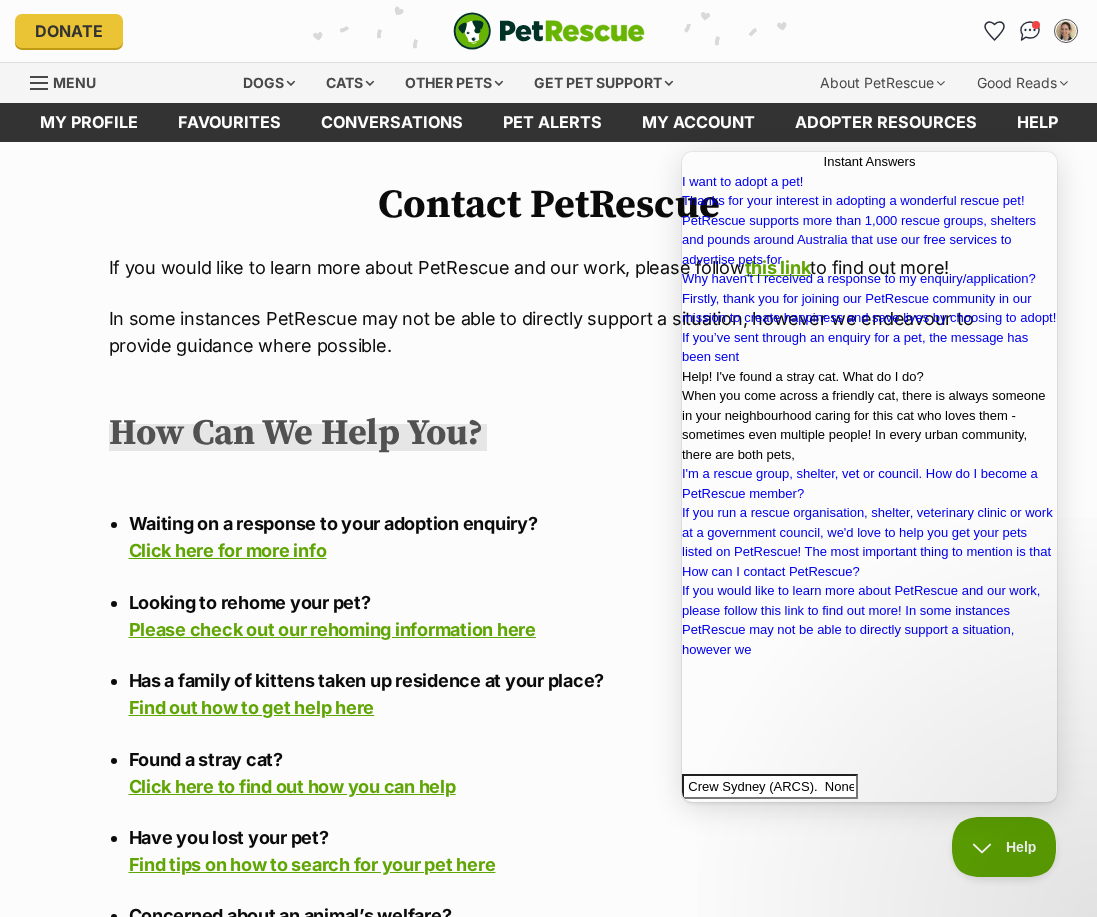 click on "search" at bounding box center (690, 820) 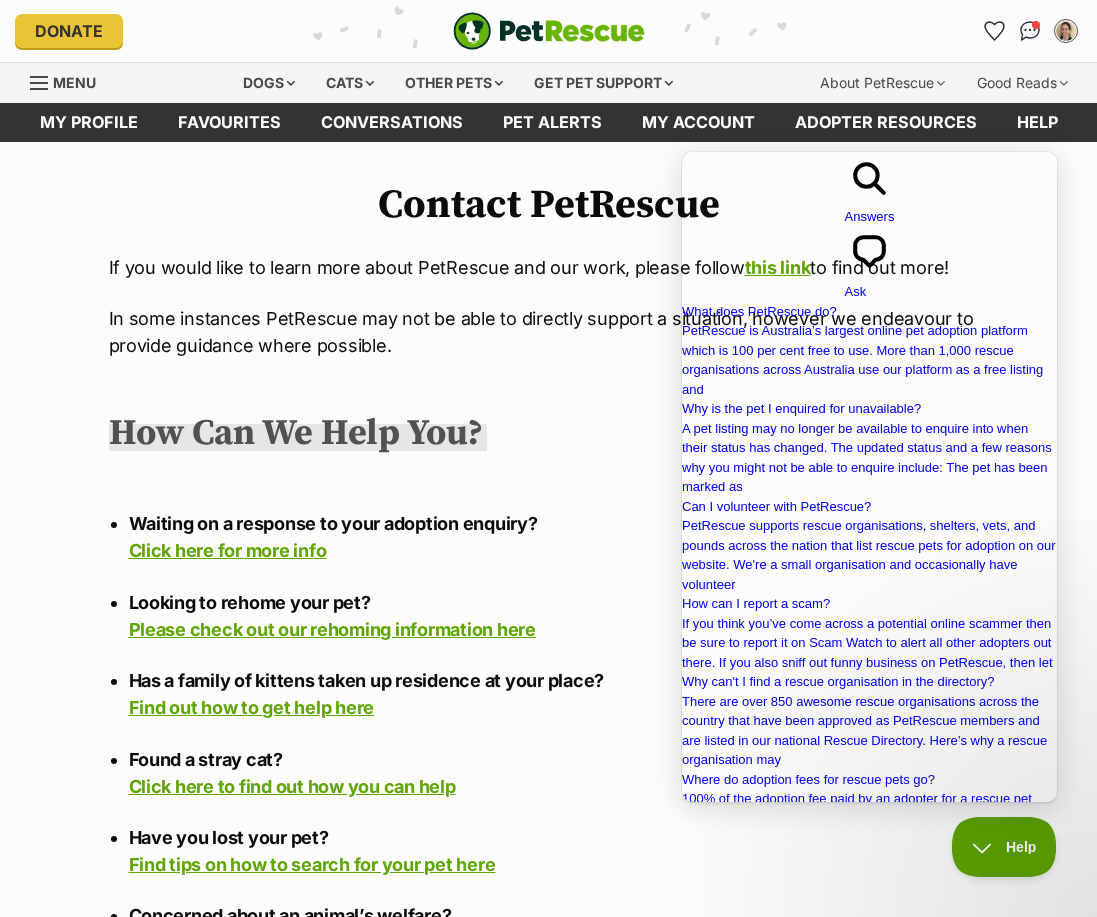 scroll, scrollTop: 0, scrollLeft: 0, axis: both 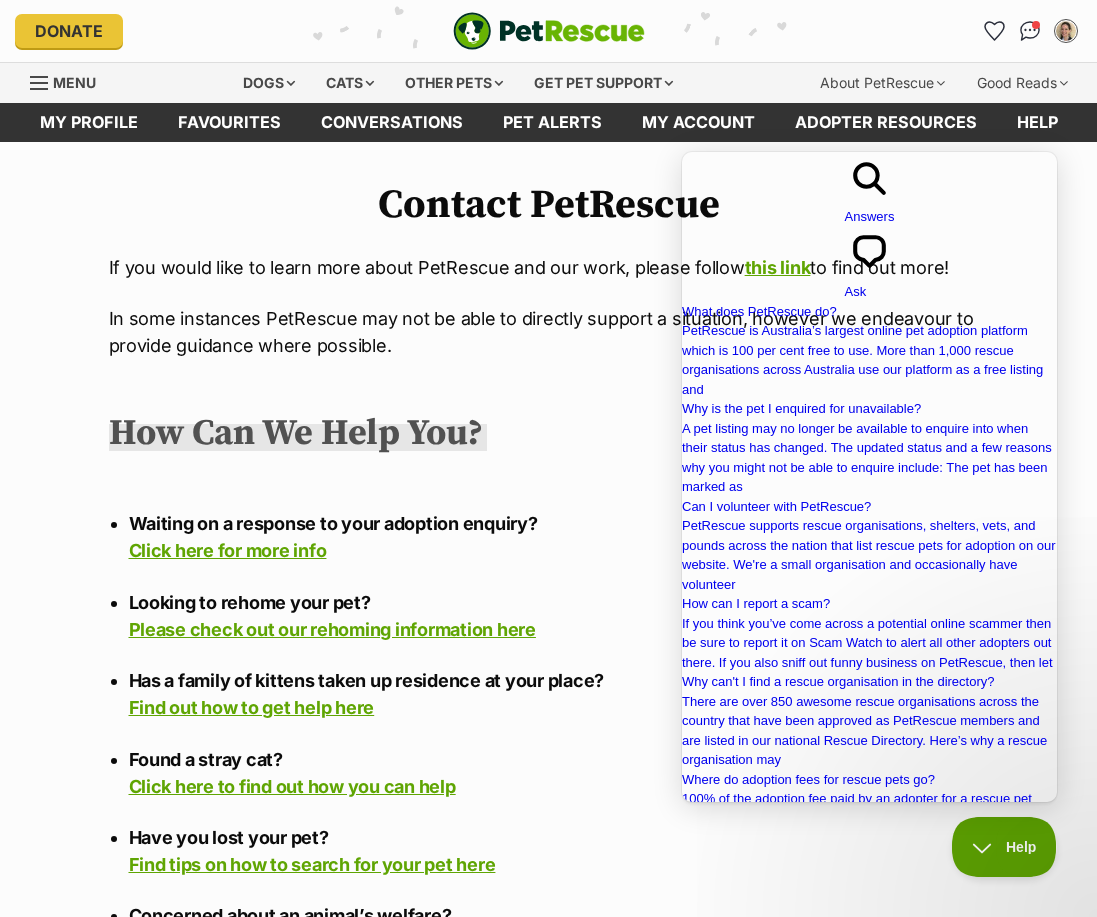 drag, startPoint x: 700, startPoint y: 774, endPoint x: 1012, endPoint y: 766, distance: 312.10254 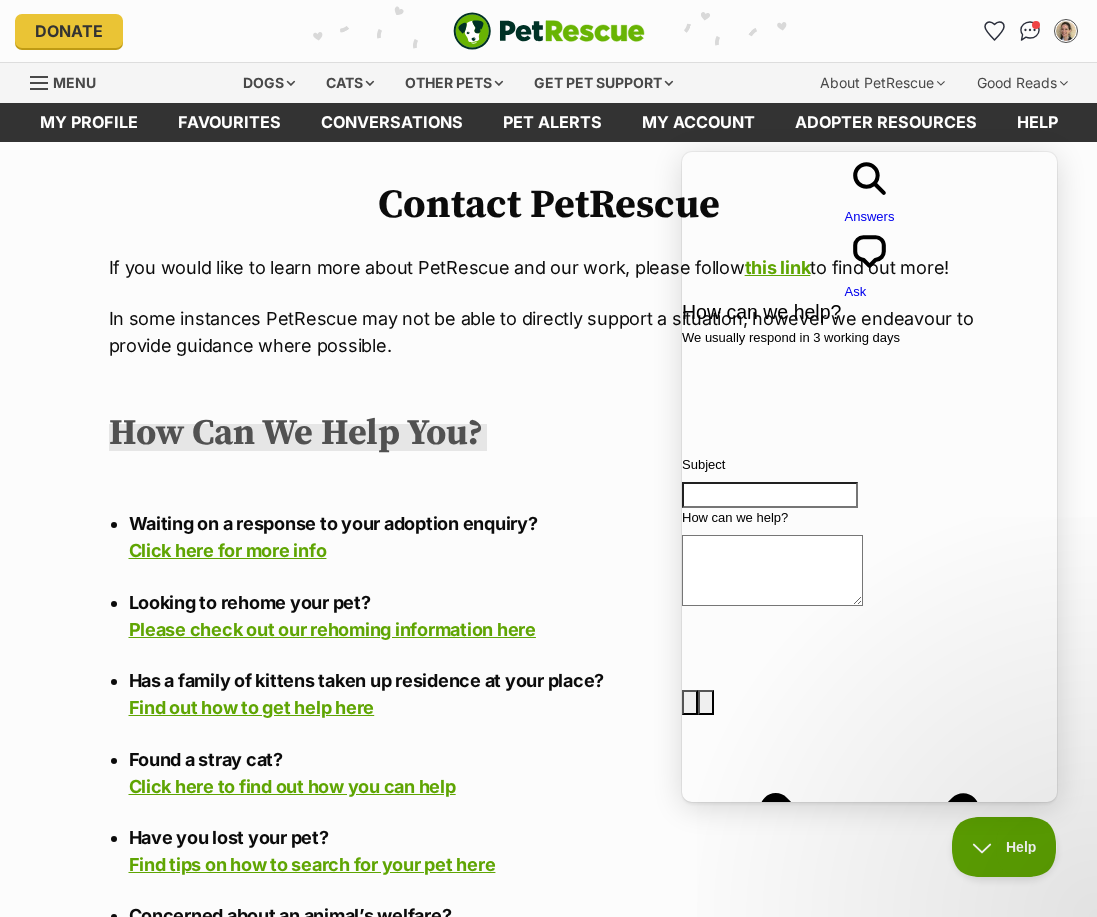 click on "Subject" at bounding box center (770, 495) 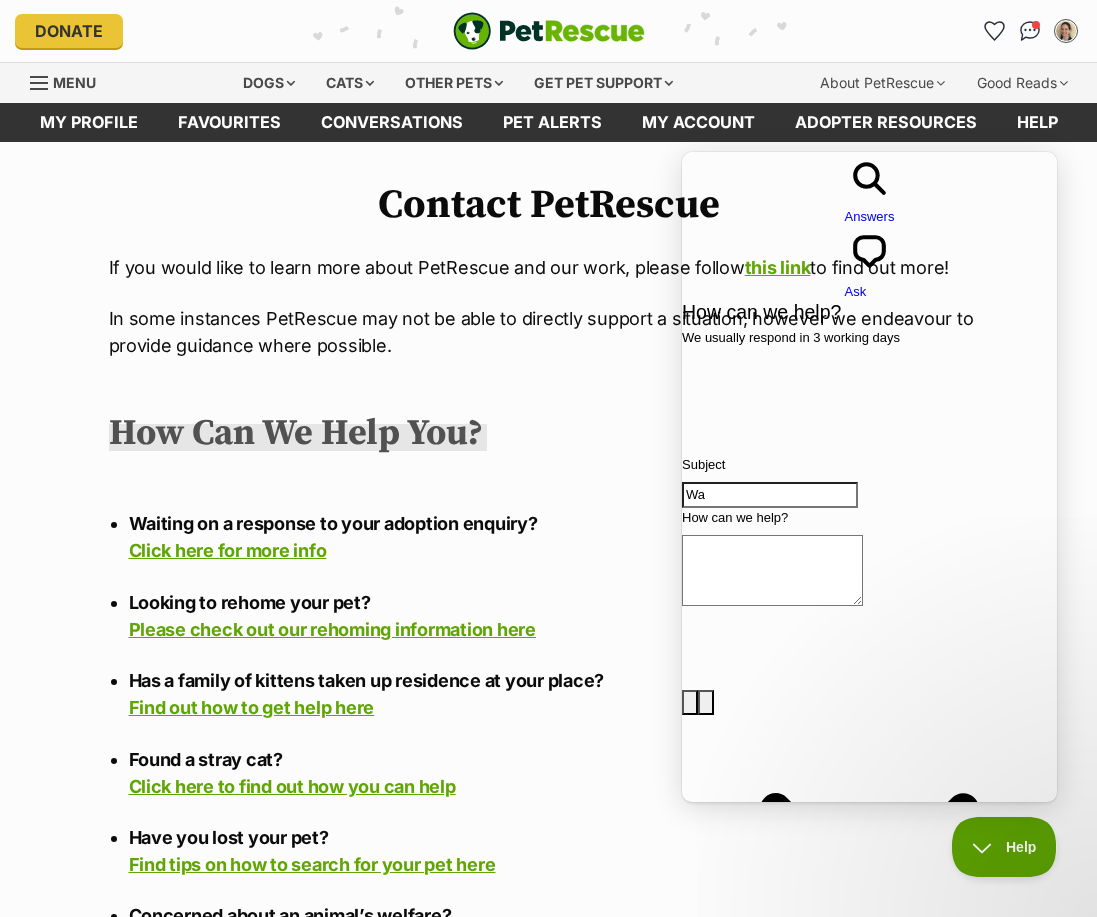 type on "W" 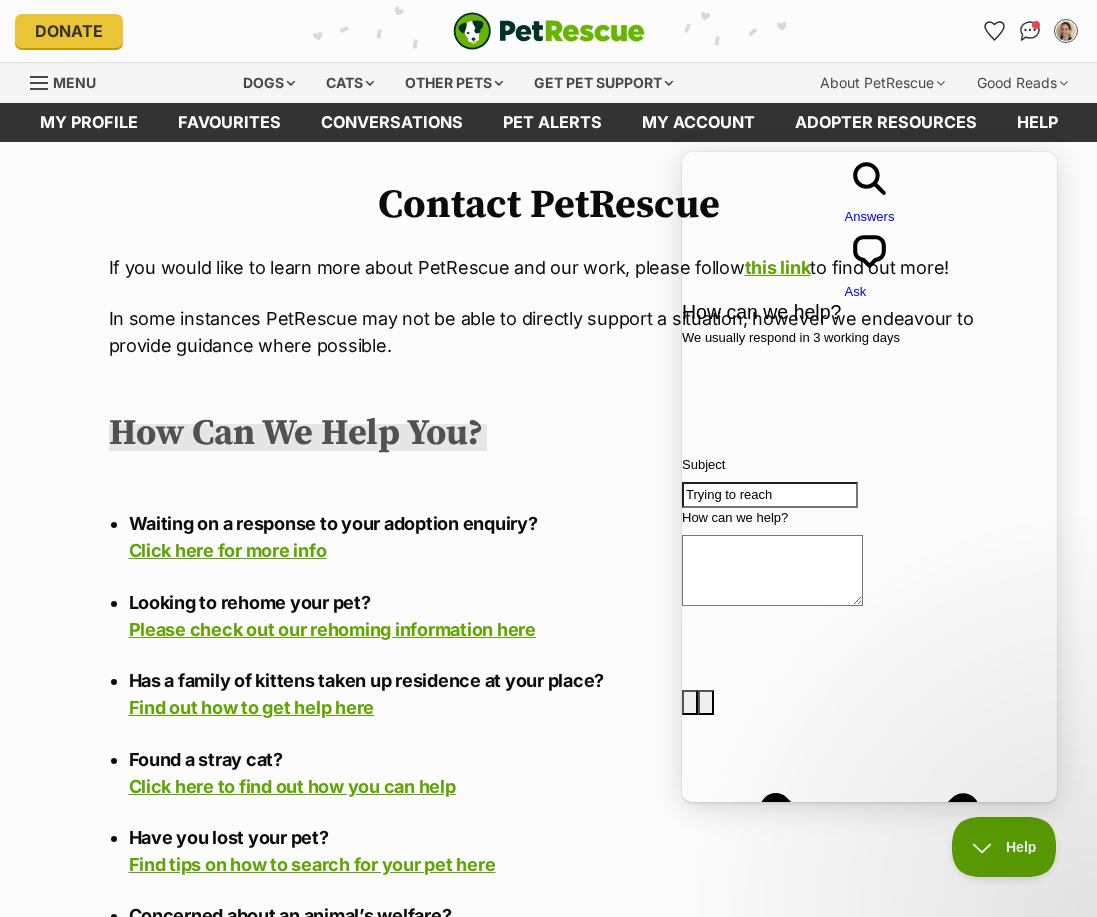 paste on "trying to reach Animal Rescue Crew Sydney (ARCS).  None of the numbers work" 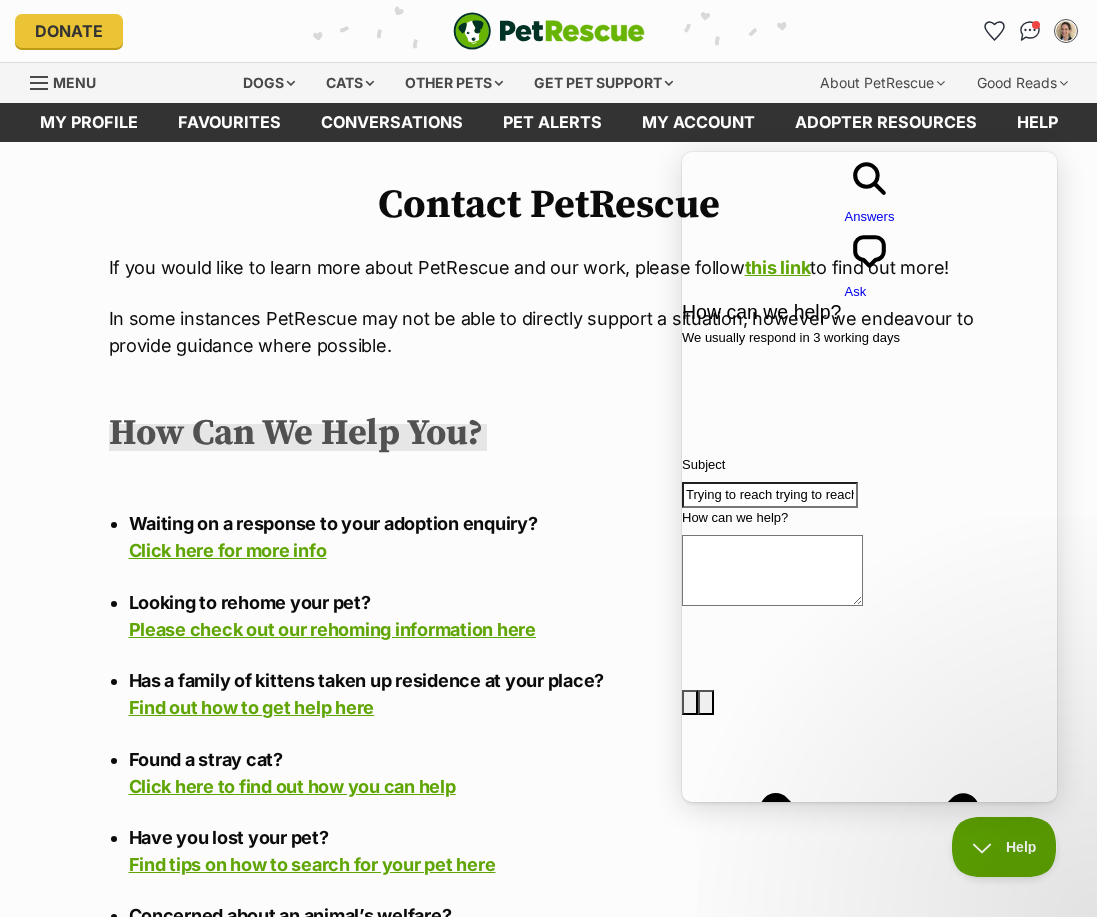 scroll, scrollTop: 0, scrollLeft: 284, axis: horizontal 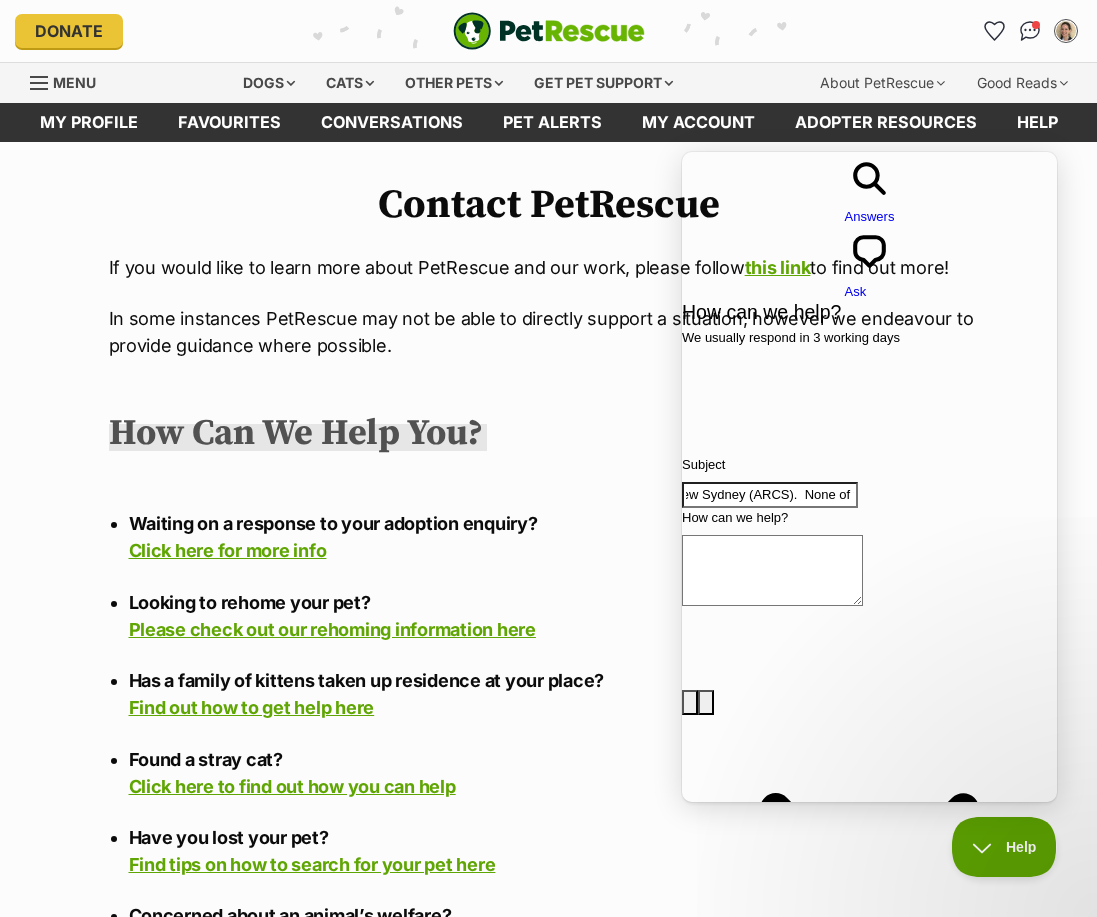 drag, startPoint x: 855, startPoint y: 416, endPoint x: 1041, endPoint y: 416, distance: 186 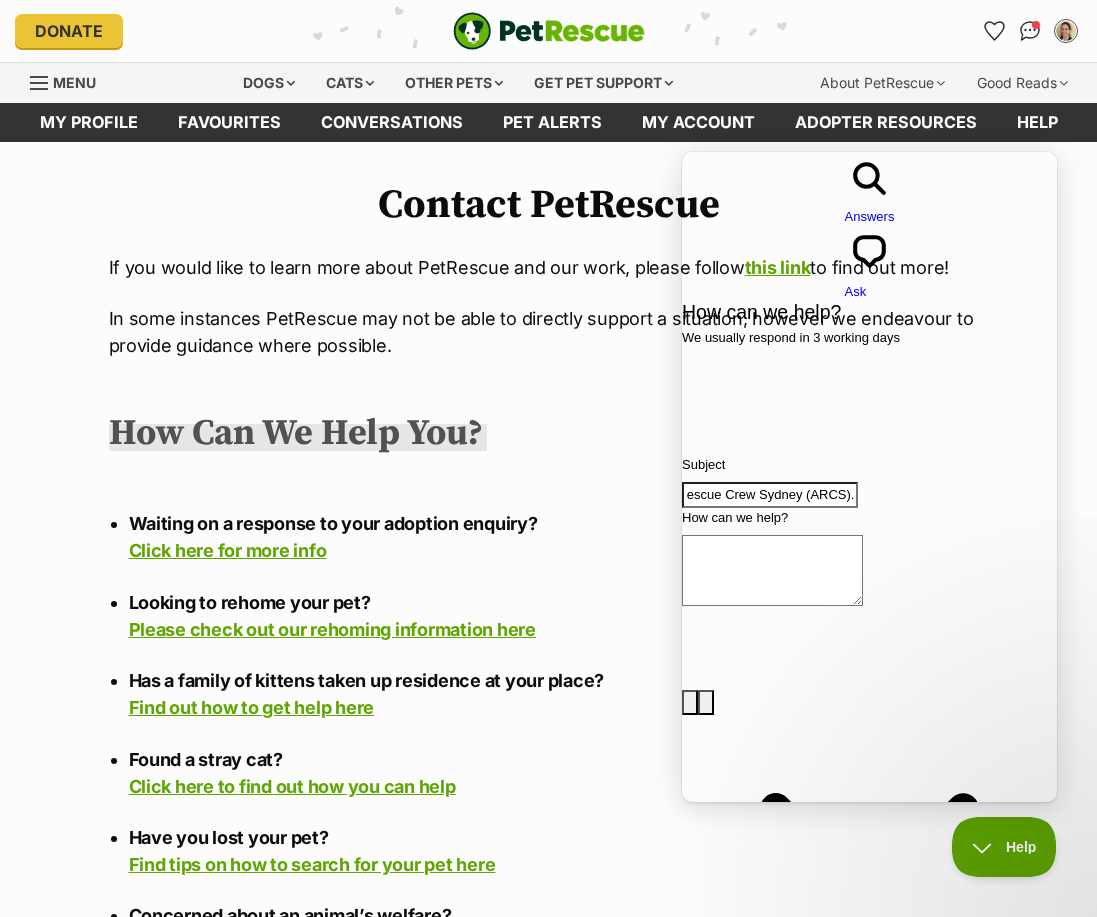 scroll, scrollTop: 0, scrollLeft: 124, axis: horizontal 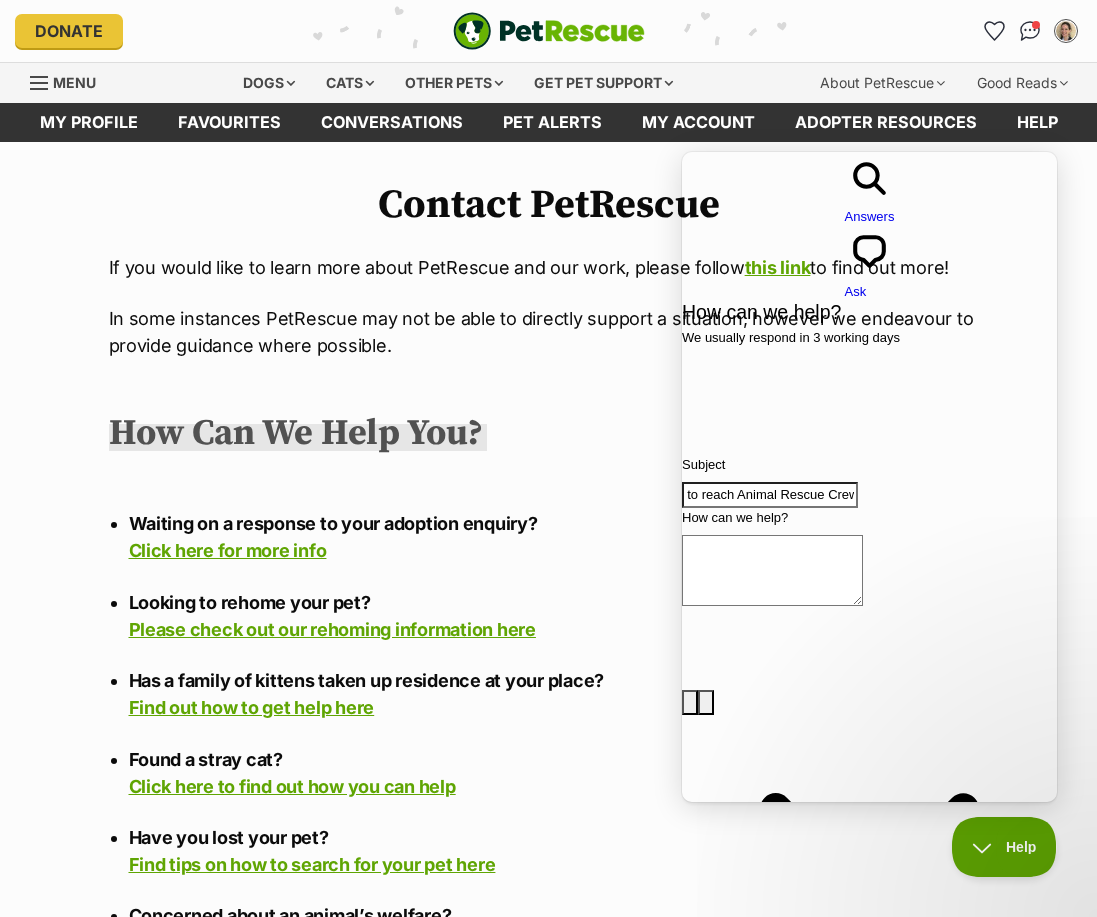 type on "Trying to reach trying to reach Animal Rescue Crew Sydney (ARCS)." 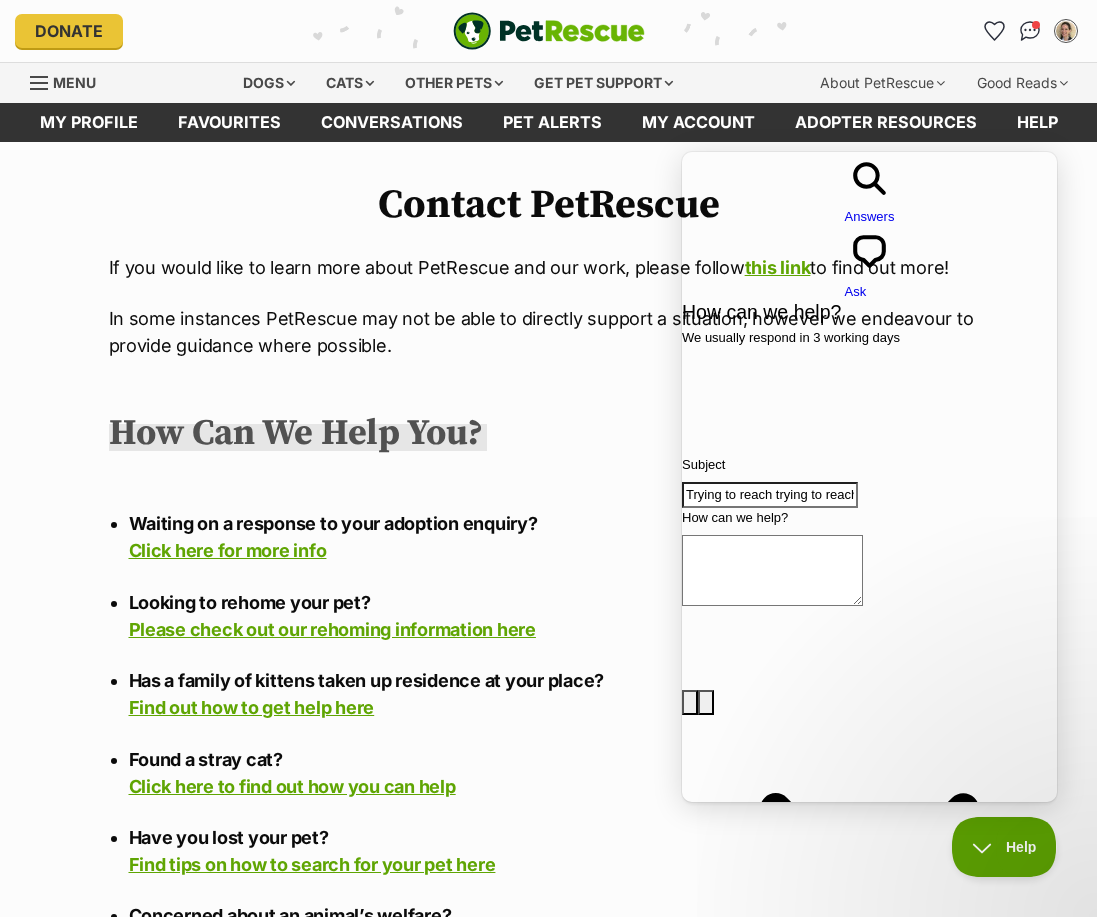 click on "How can we help?" at bounding box center [772, 570] 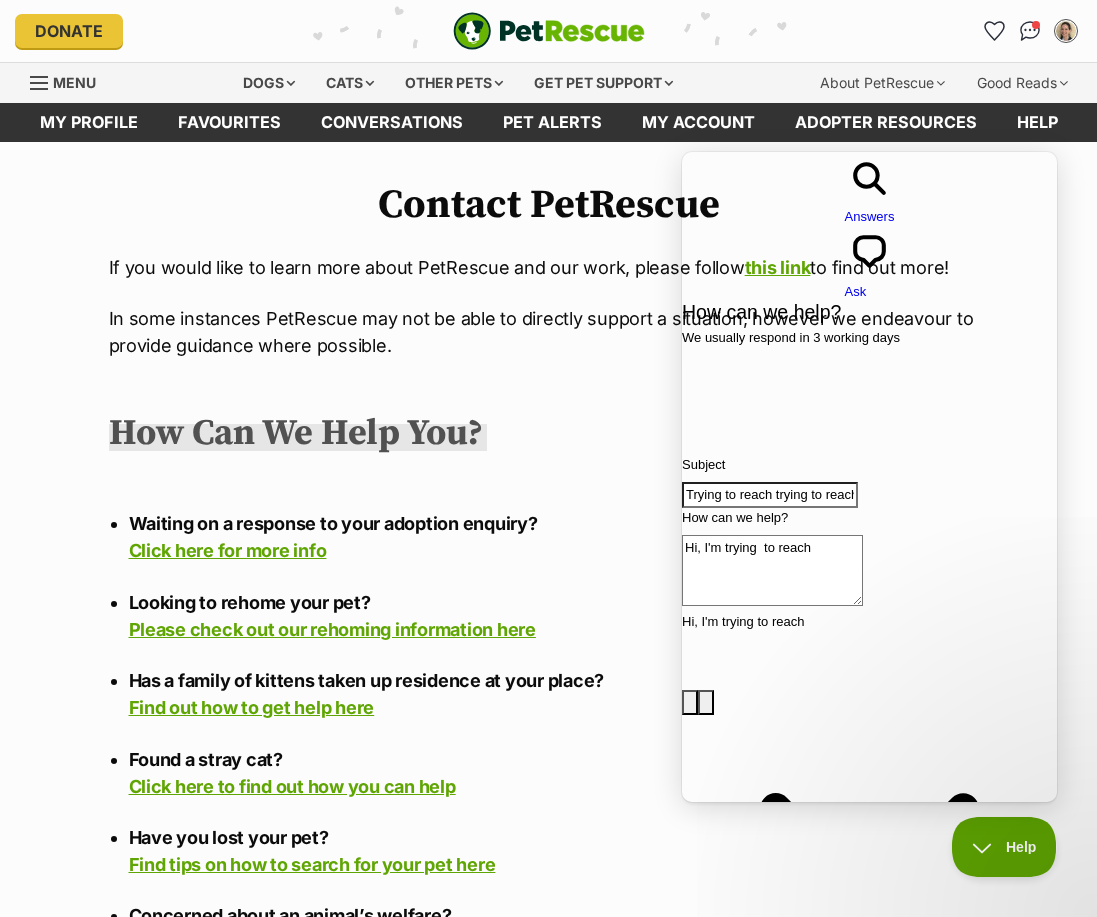 paste on "None of the numbers work" 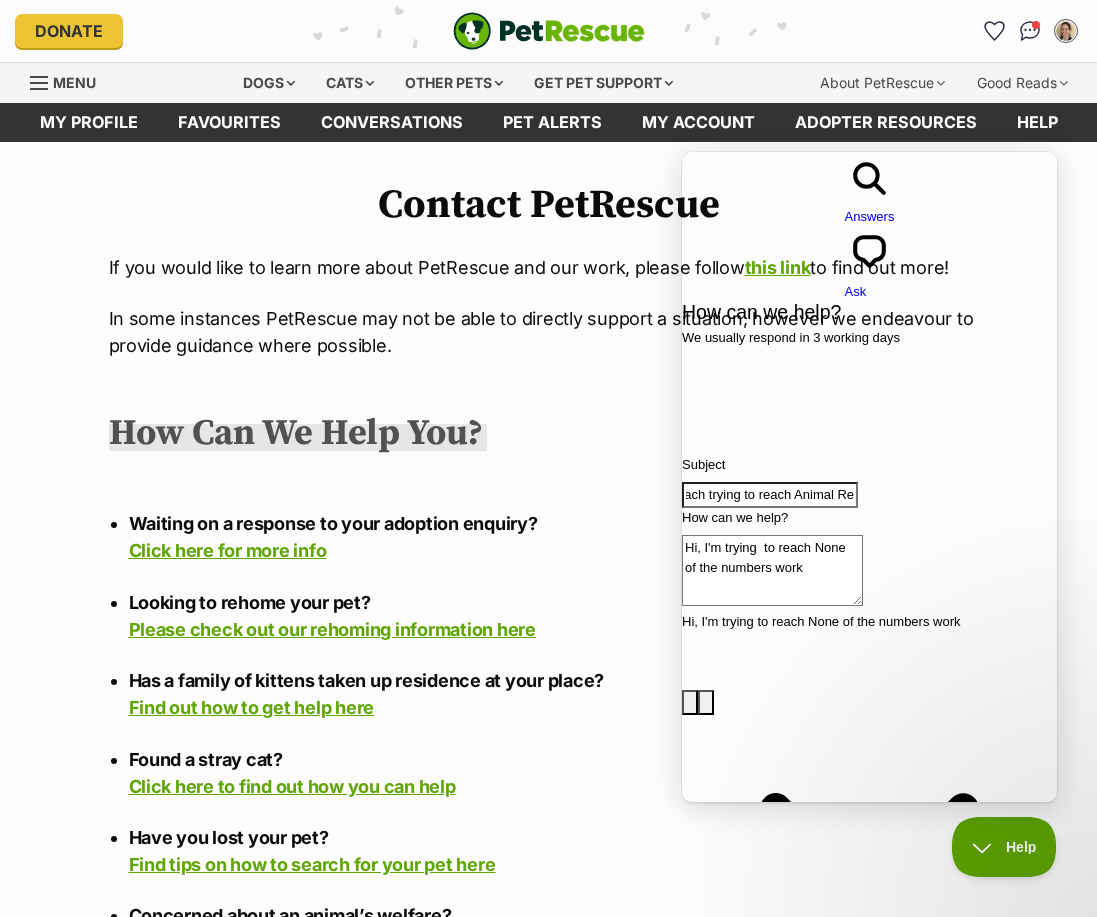scroll, scrollTop: 0, scrollLeft: 124, axis: horizontal 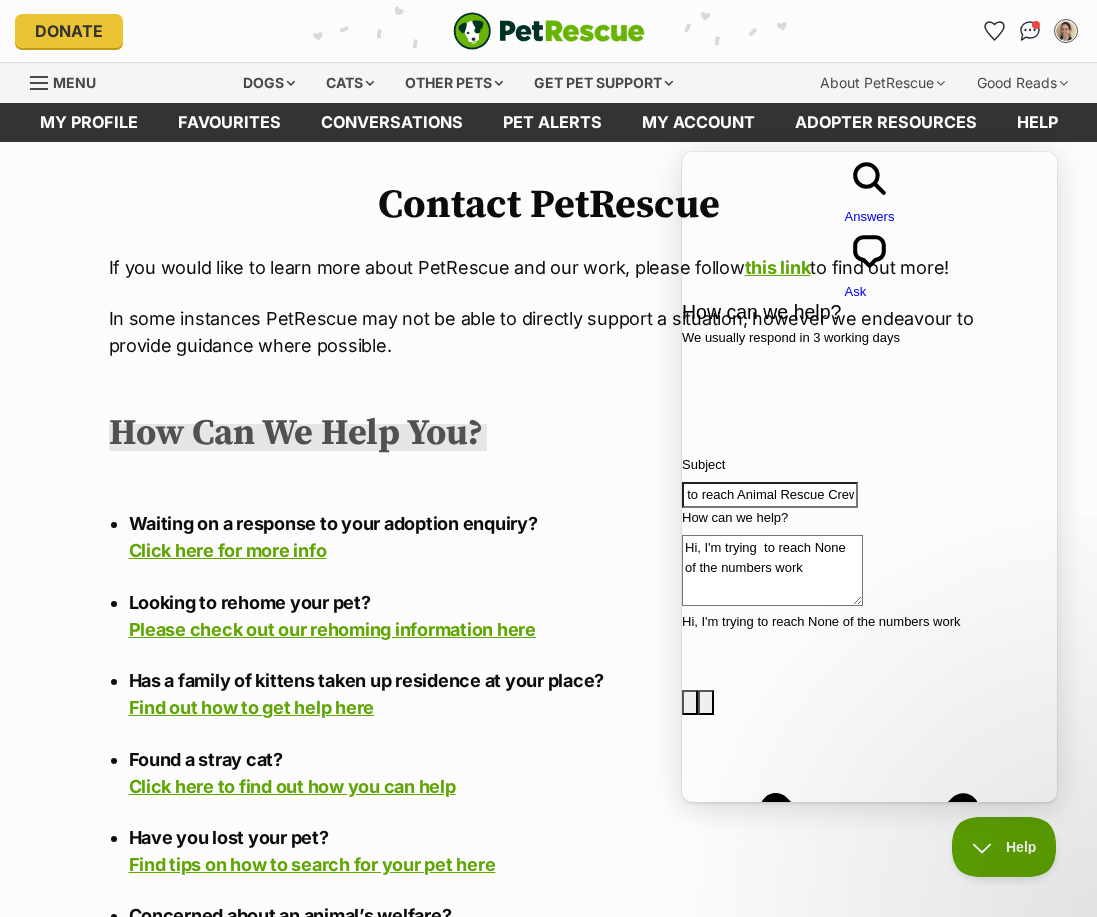 drag, startPoint x: 907, startPoint y: 414, endPoint x: 1004, endPoint y: 417, distance: 97.04638 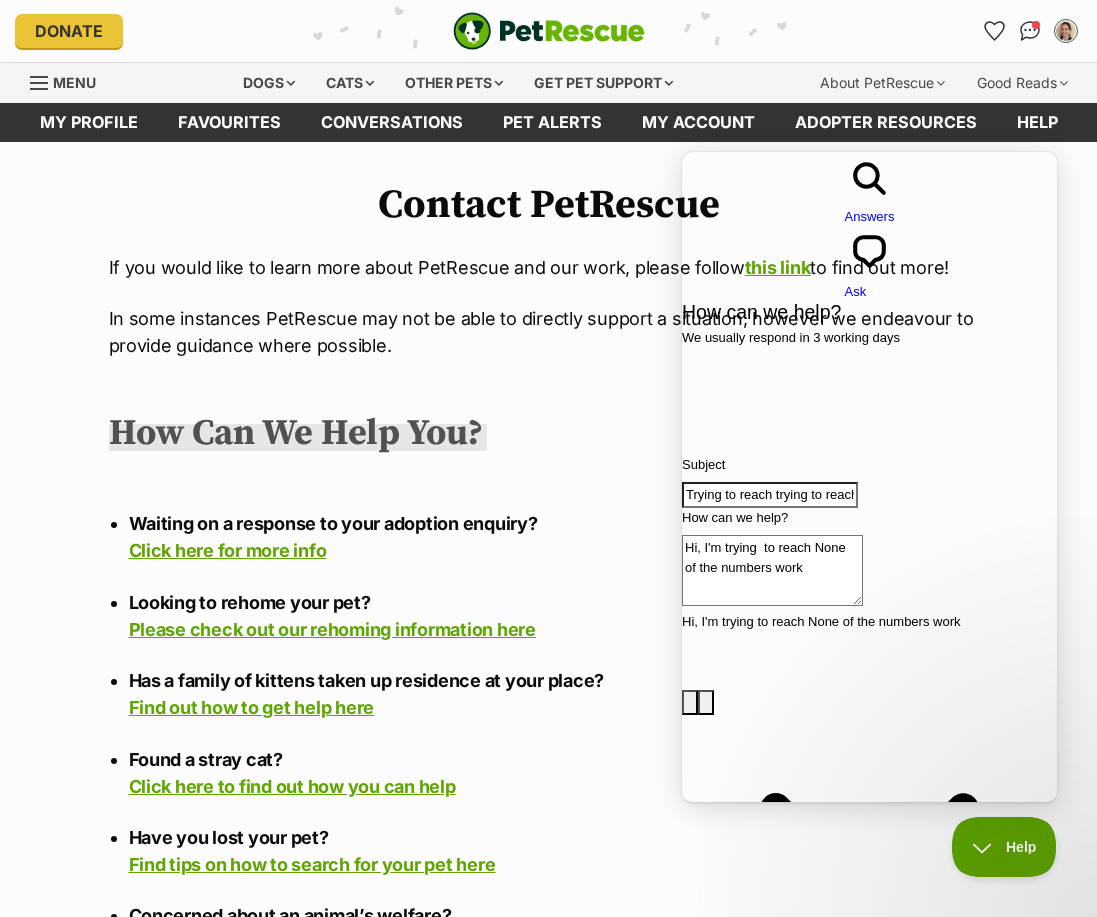 click on "Hi, I'm trying  to reach None of the numbers work" at bounding box center (772, 570) 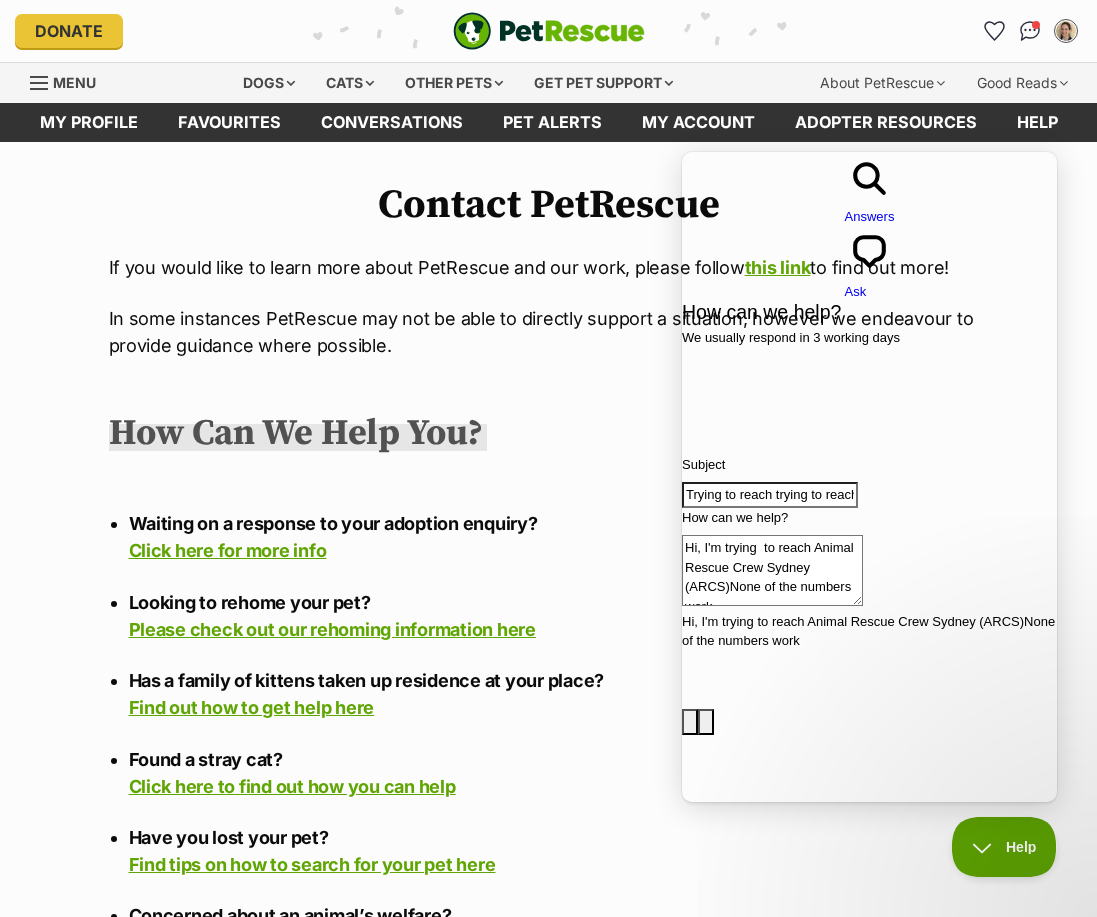 scroll, scrollTop: 0, scrollLeft: 0, axis: both 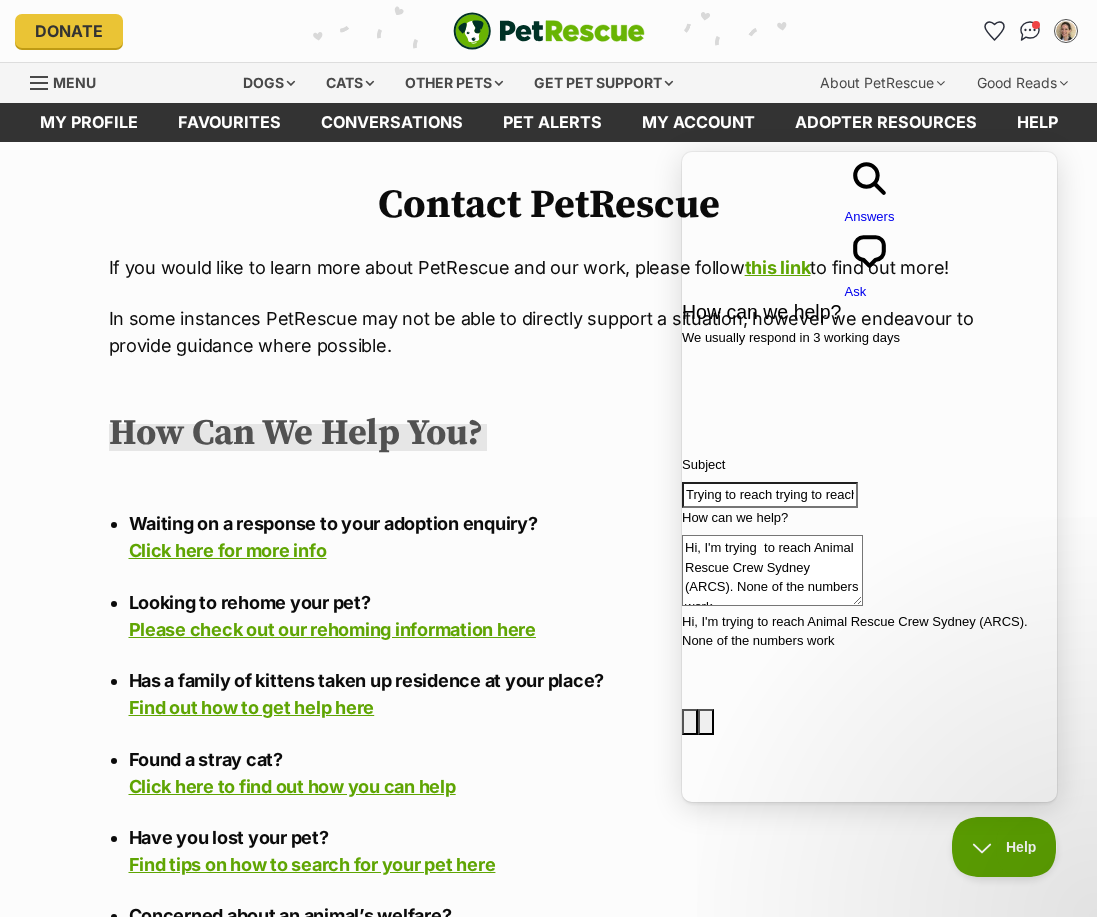 click on "Hi, I'm trying  to reach Animal Rescue Crew Sydney (ARCS). None of the numbers work" at bounding box center (772, 570) 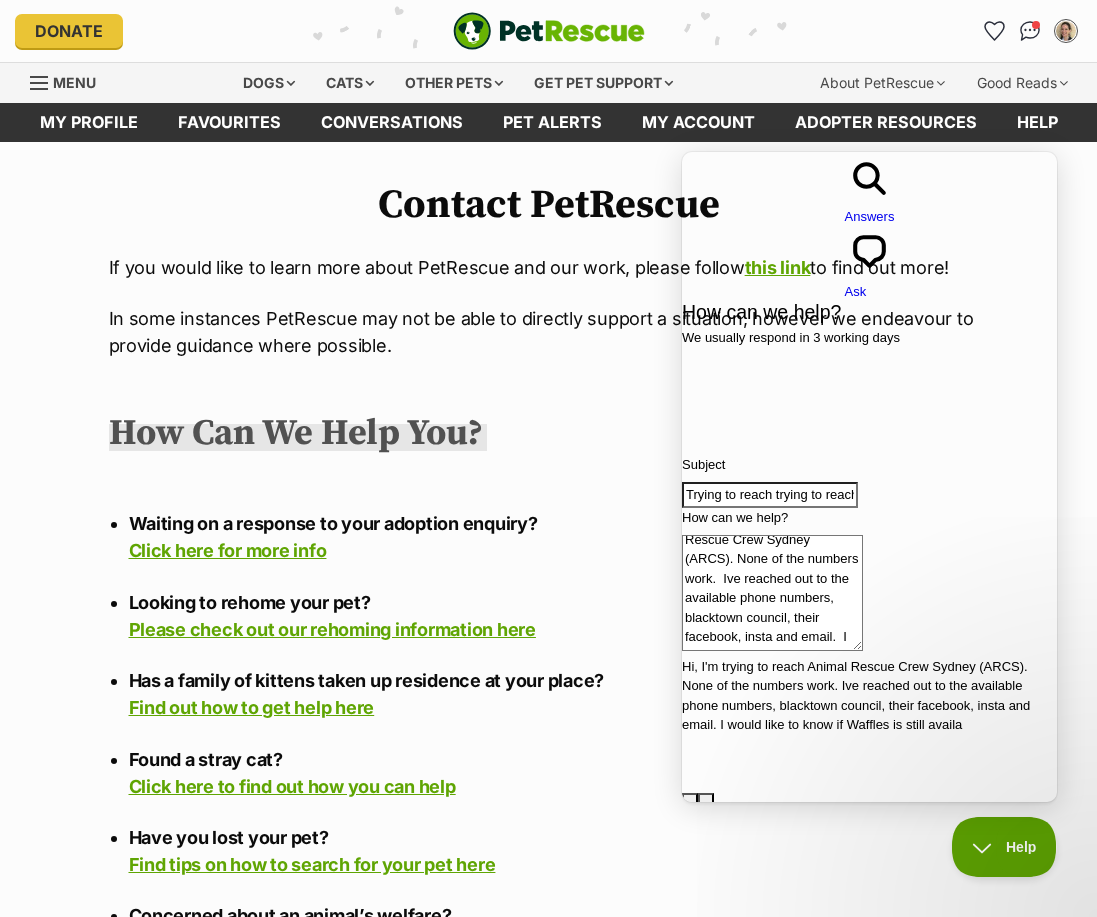 scroll, scrollTop: 28, scrollLeft: 0, axis: vertical 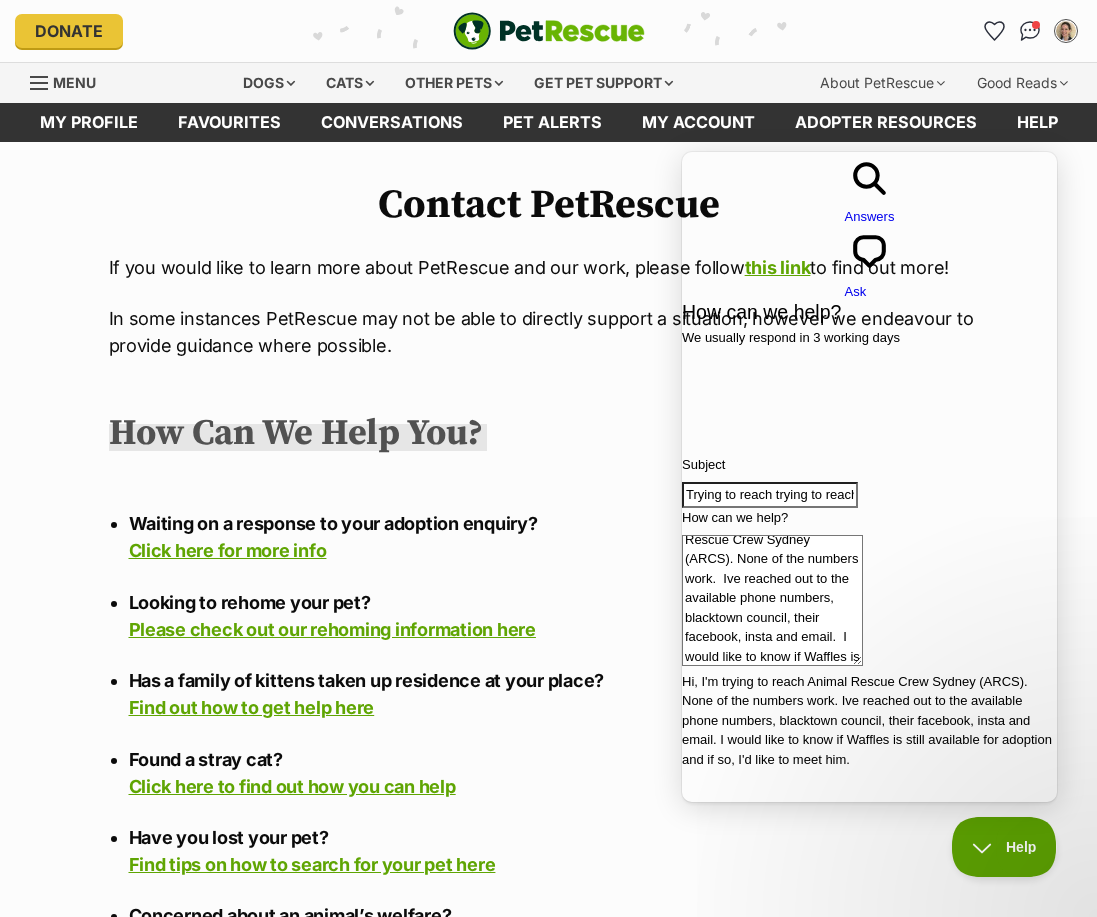 click on "Hi, I'm trying  to reach Animal Rescue Crew Sydney (ARCS). None of the numbers work.  Ive reached out to the available phone numbers, blacktown council, their facebook, insta and email.  I would like to know if Waffles is still available for adoption and if so, I'd like to meet him." at bounding box center (772, 600) 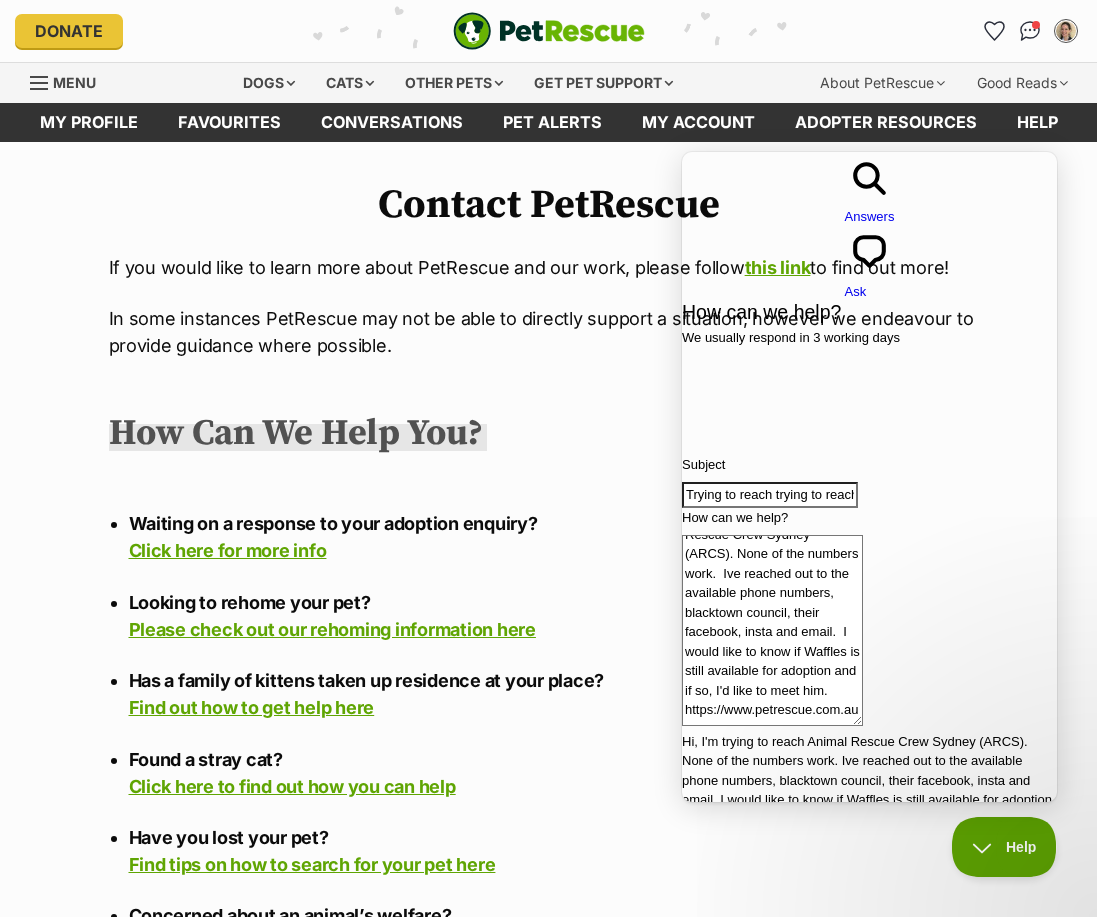 scroll, scrollTop: 38, scrollLeft: 0, axis: vertical 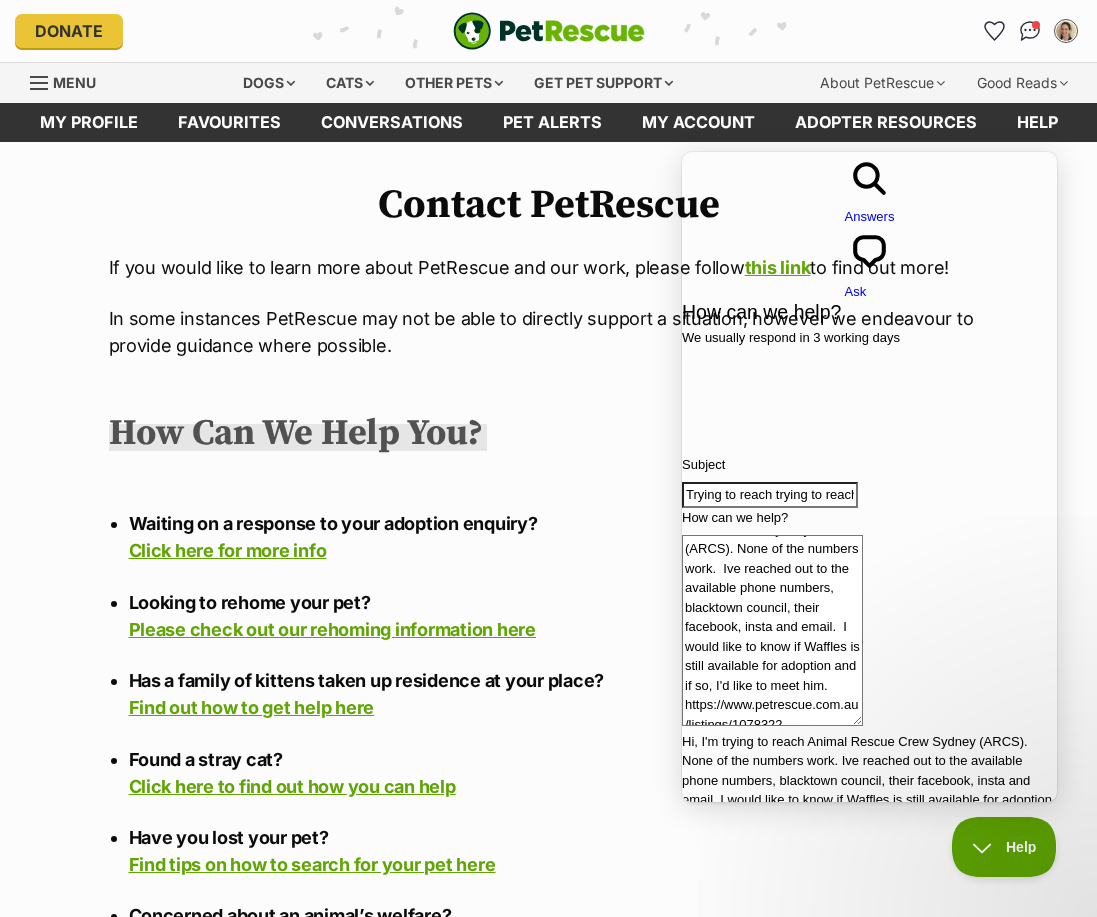 type on "Hi, I'm trying  to reach Animal Rescue Crew Sydney (ARCS). None of the numbers work.  Ive reached out to the available phone numbers, blacktown council, their facebook, insta and email.  I would like to know if Waffles is still available for adoption and if so, I'd like to meet him.  https://www.petrescue.com.au/listings/1078322
Vittoria
0490 043 132" 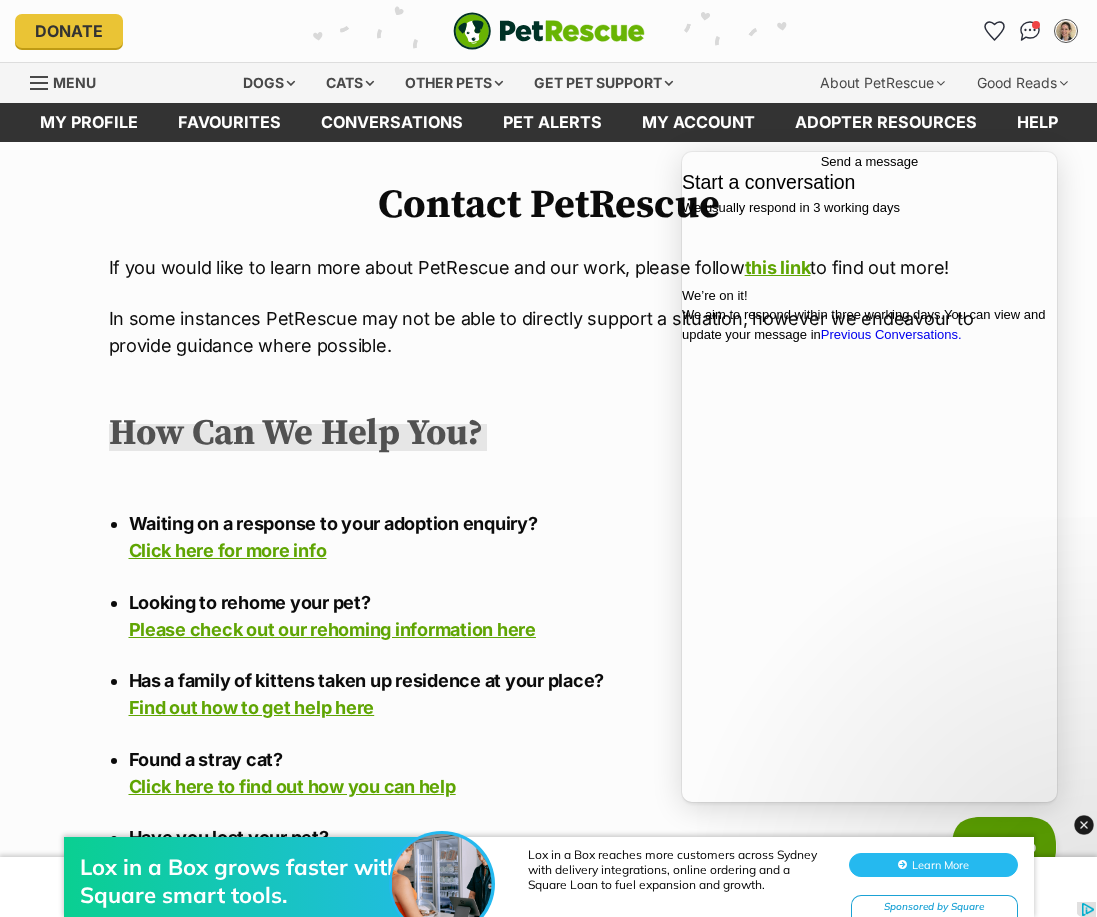scroll, scrollTop: 0, scrollLeft: 0, axis: both 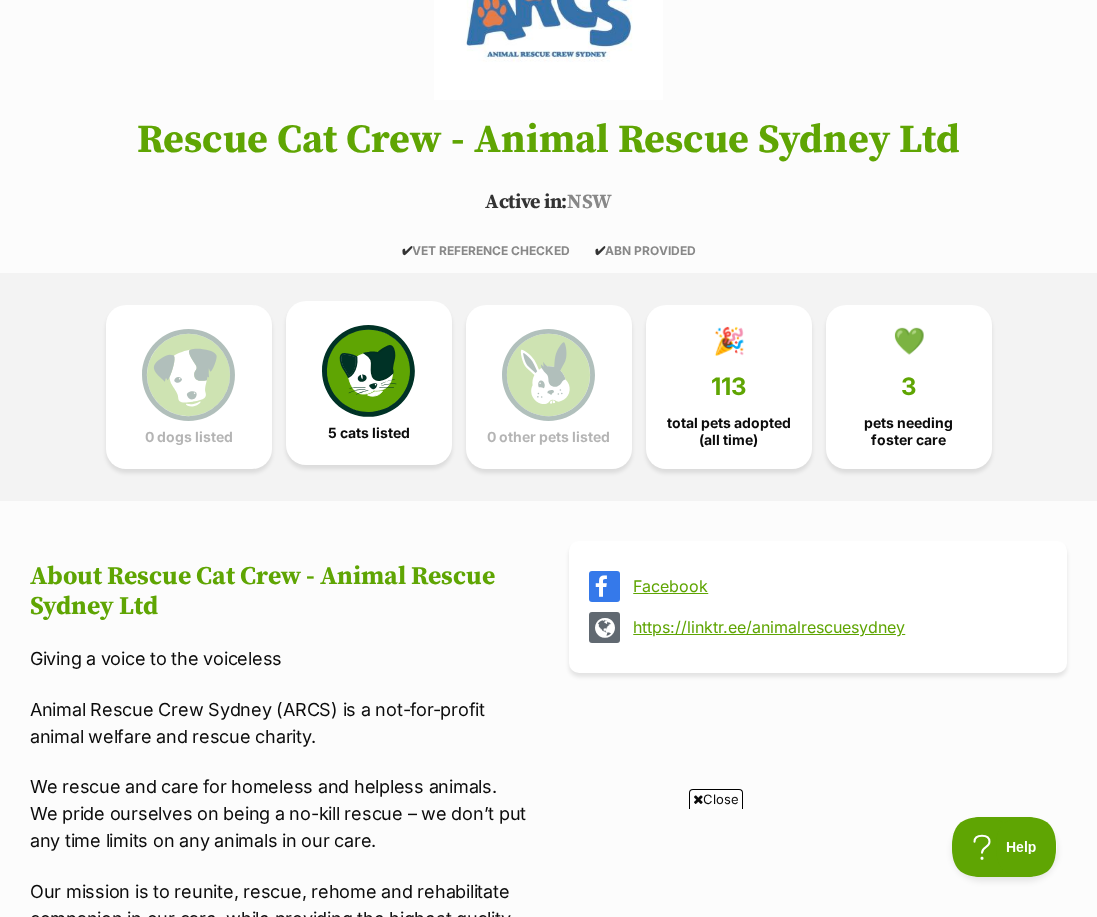 click at bounding box center [368, 371] 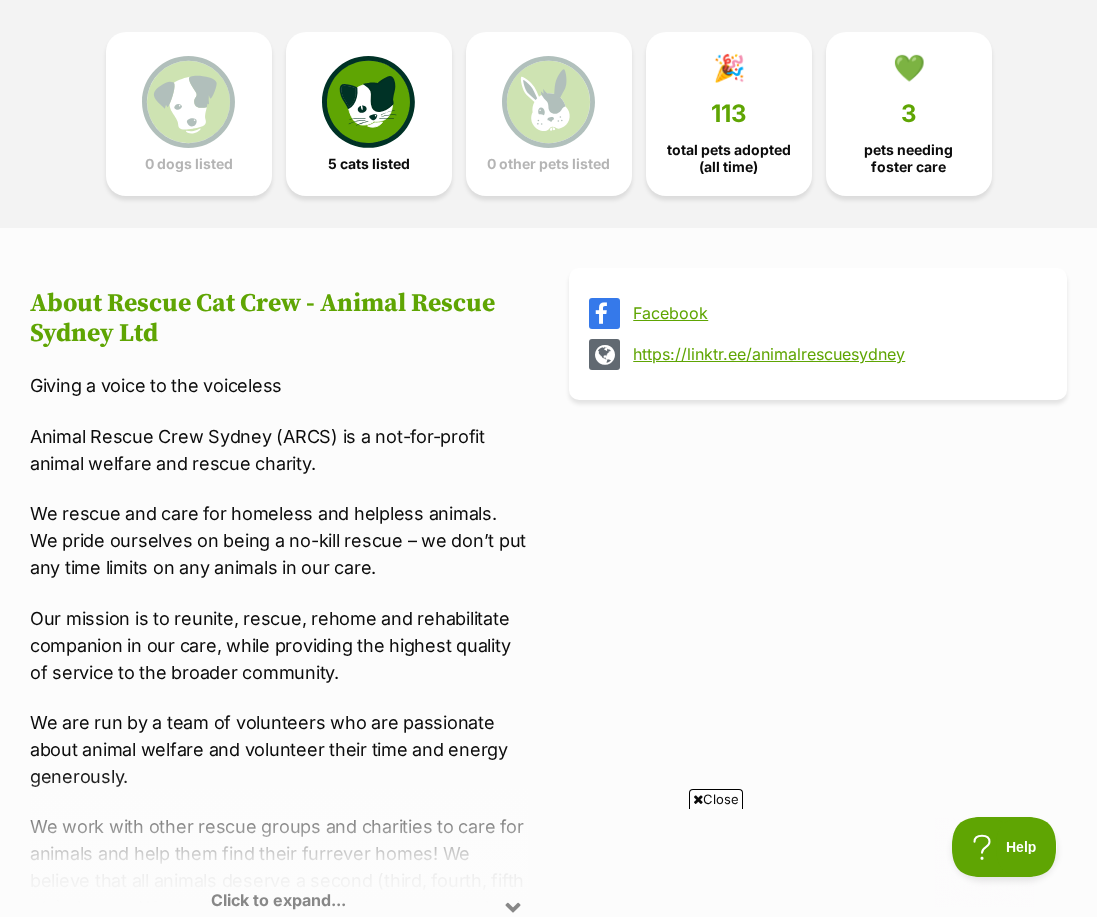 scroll, scrollTop: 0, scrollLeft: 0, axis: both 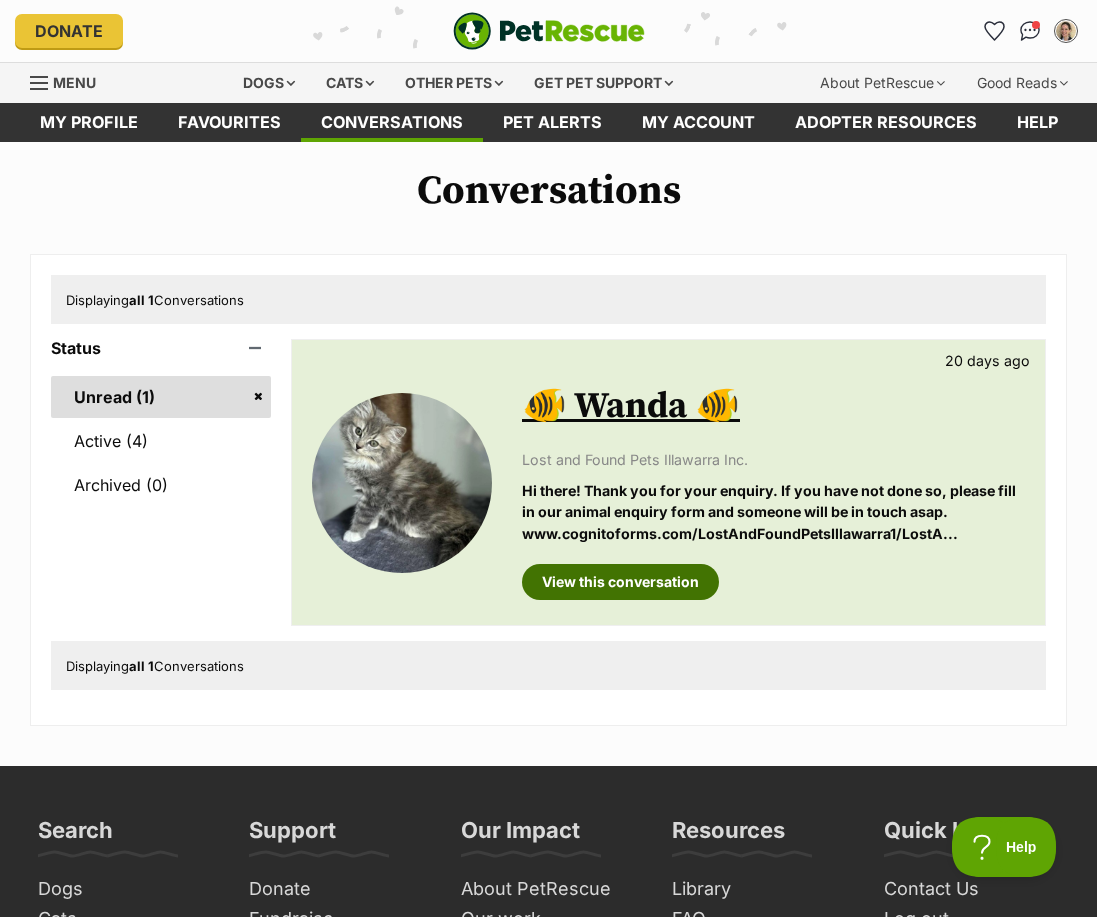 click on "View this conversation" at bounding box center (620, 582) 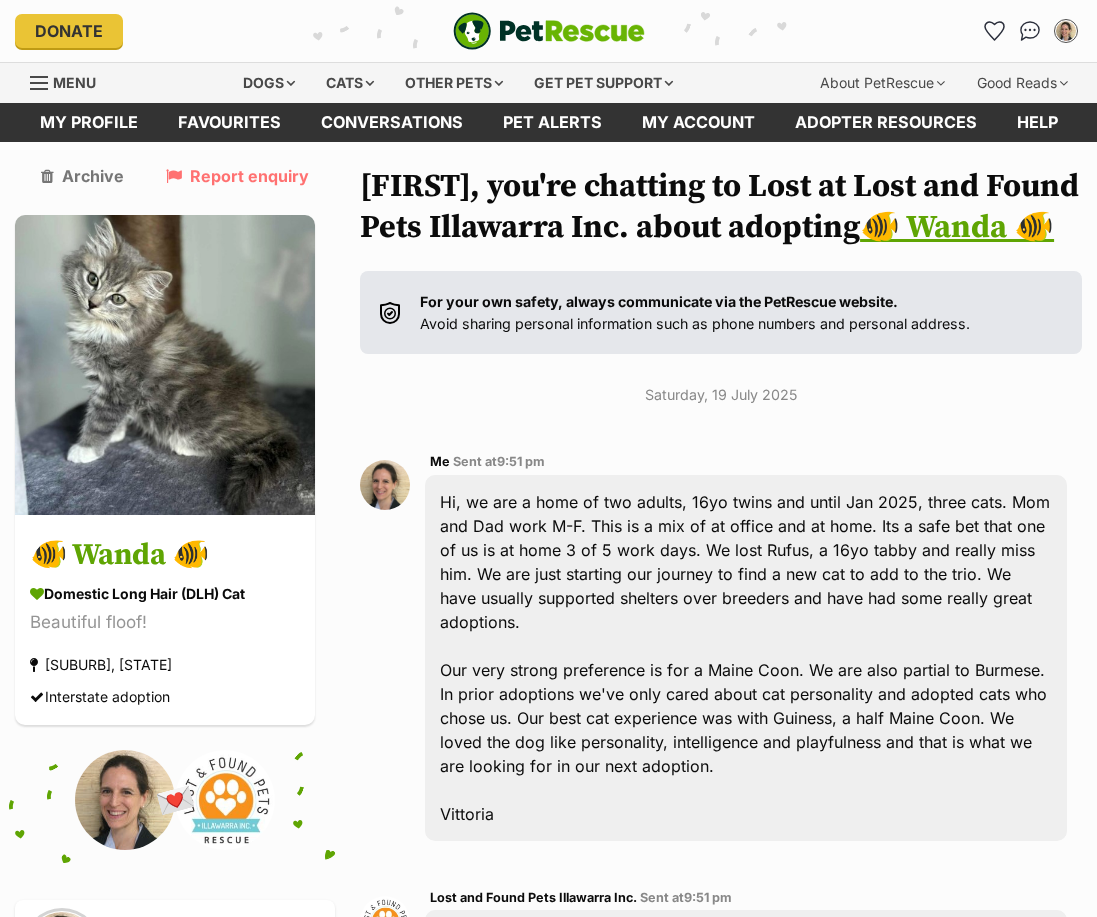 scroll, scrollTop: 0, scrollLeft: 0, axis: both 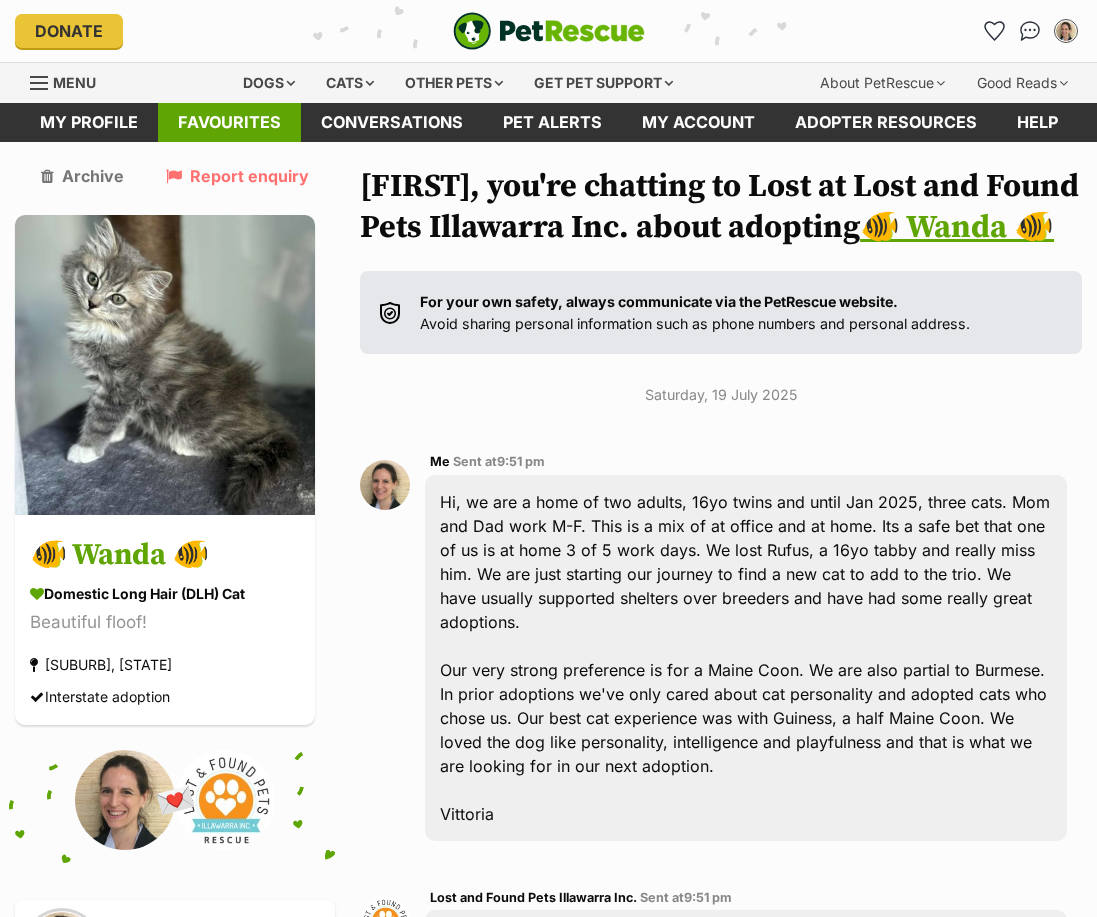 click on "Favourites" at bounding box center (229, 122) 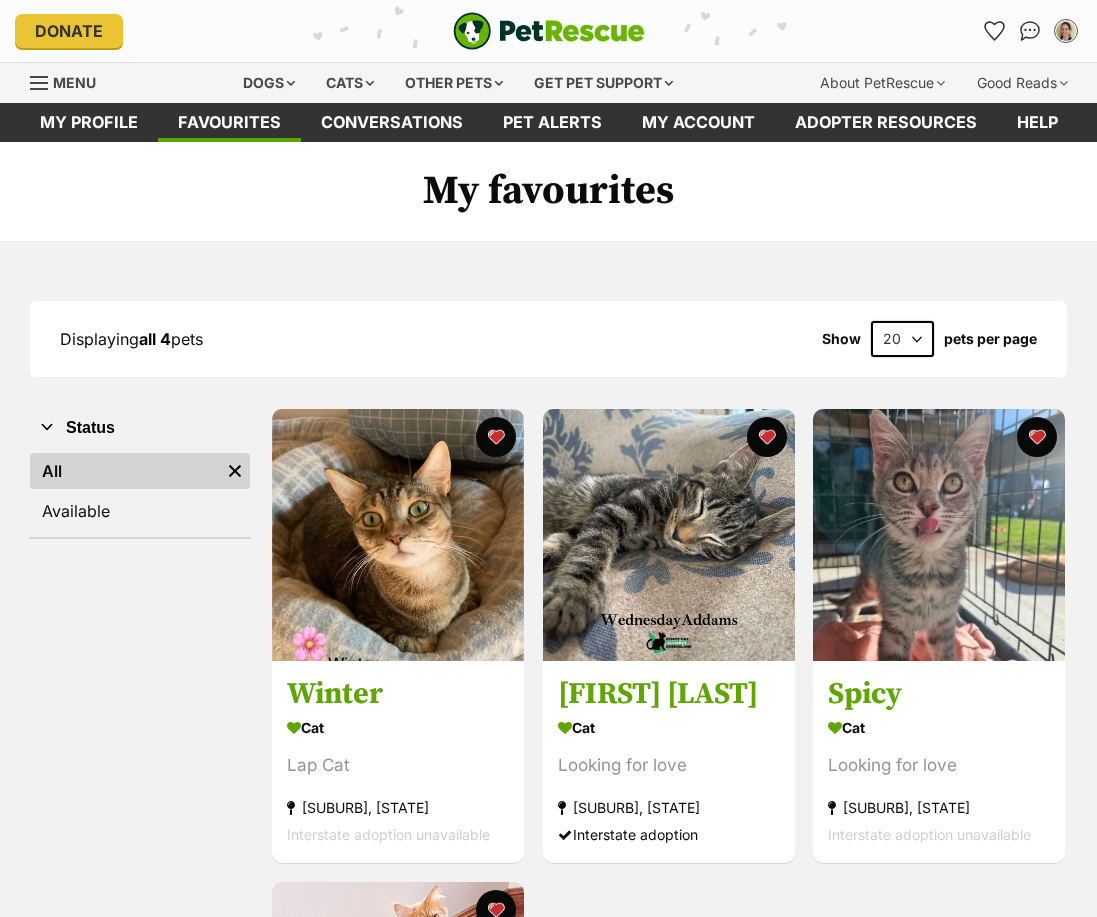scroll, scrollTop: 0, scrollLeft: 0, axis: both 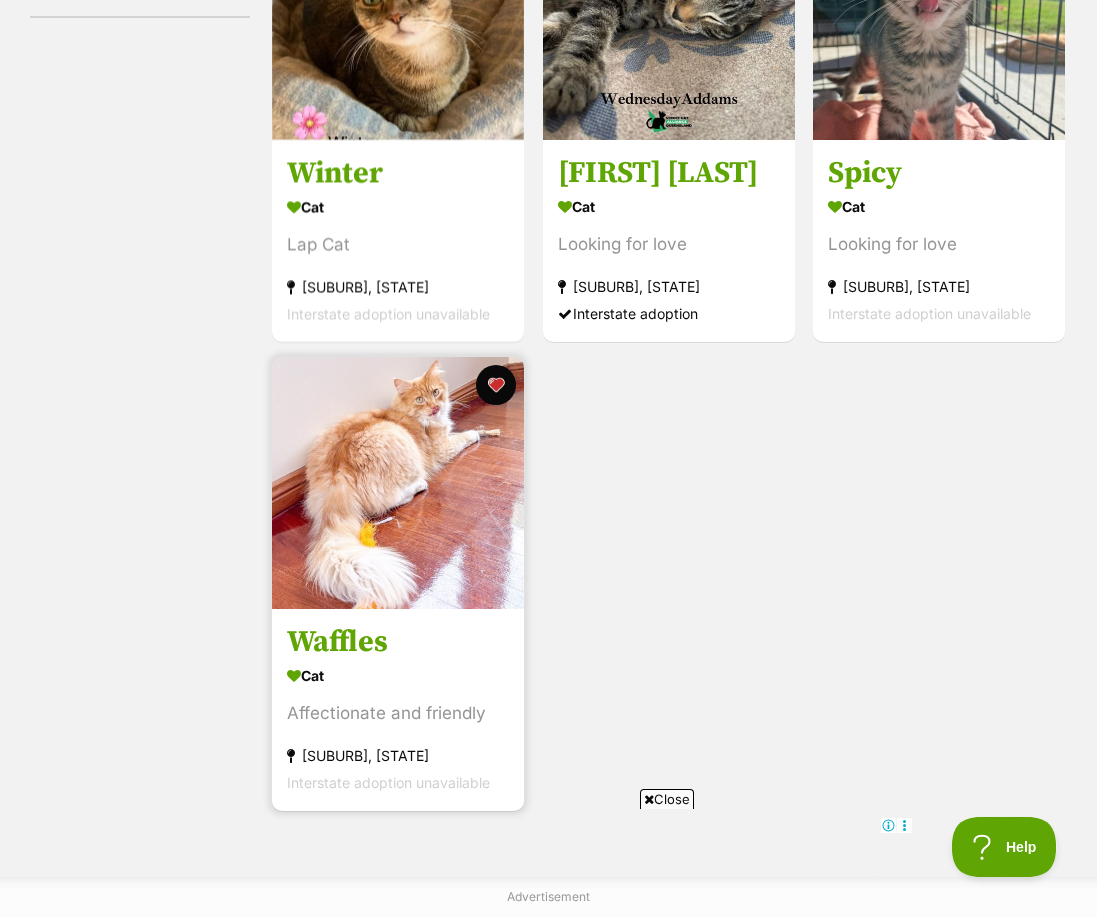 click at bounding box center (398, 483) 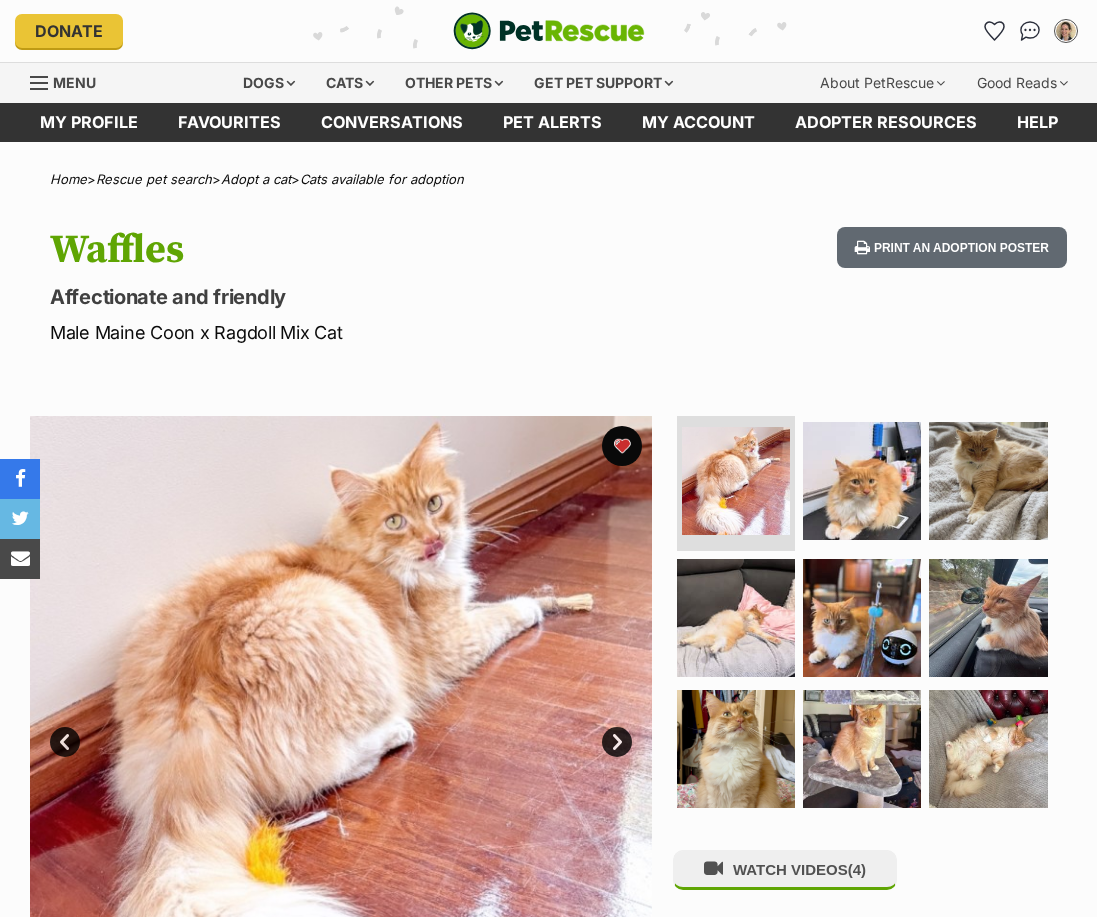 scroll, scrollTop: 0, scrollLeft: 0, axis: both 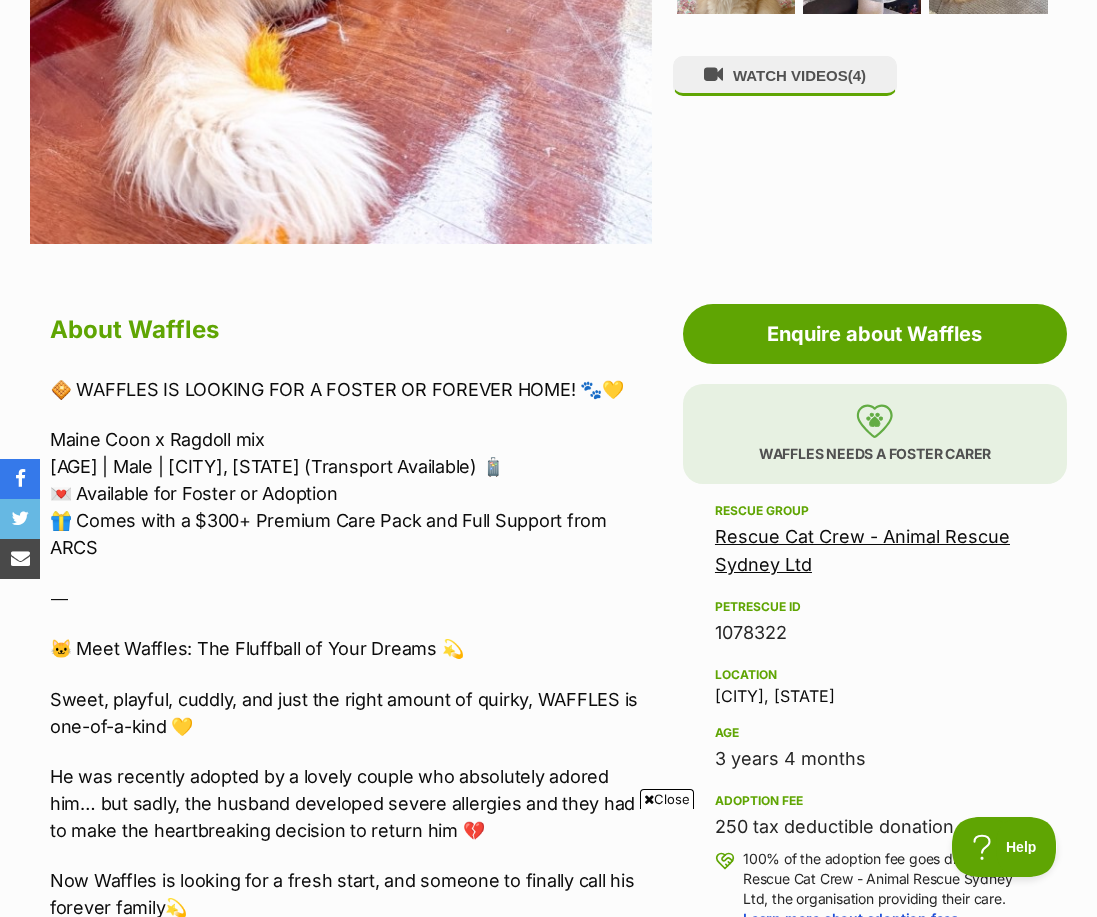 click on "Rescue Cat Crew - Animal Rescue Sydney Ltd" at bounding box center [862, 550] 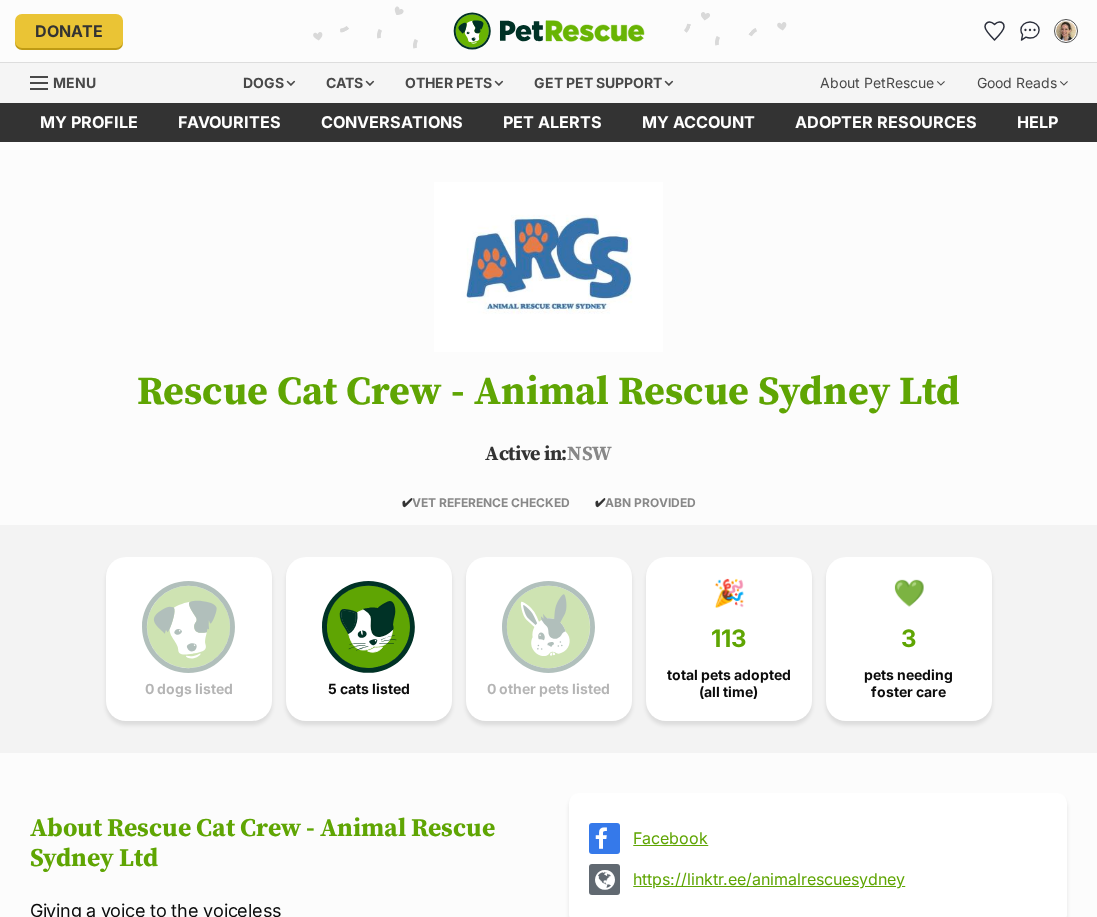 scroll, scrollTop: 0, scrollLeft: 0, axis: both 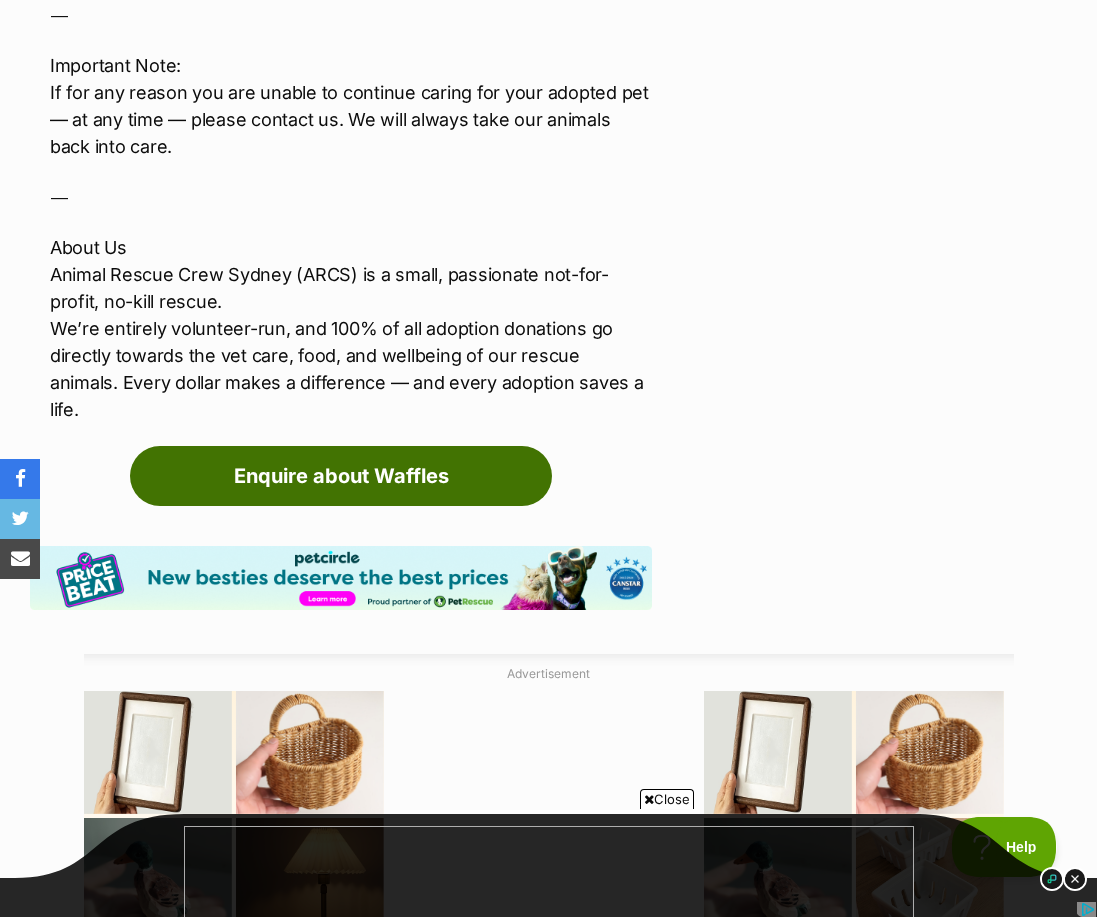 click on "Enquire about Waffles" at bounding box center [341, 476] 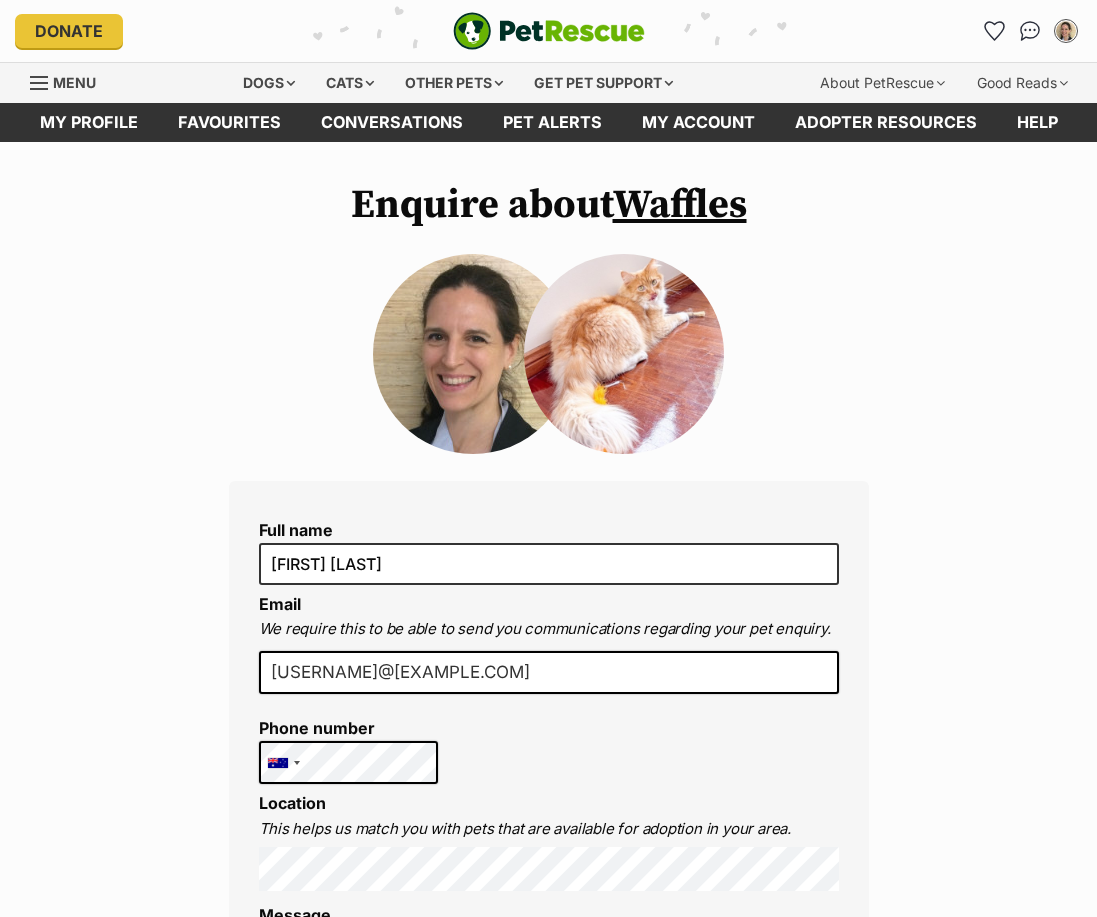 scroll, scrollTop: 0, scrollLeft: 0, axis: both 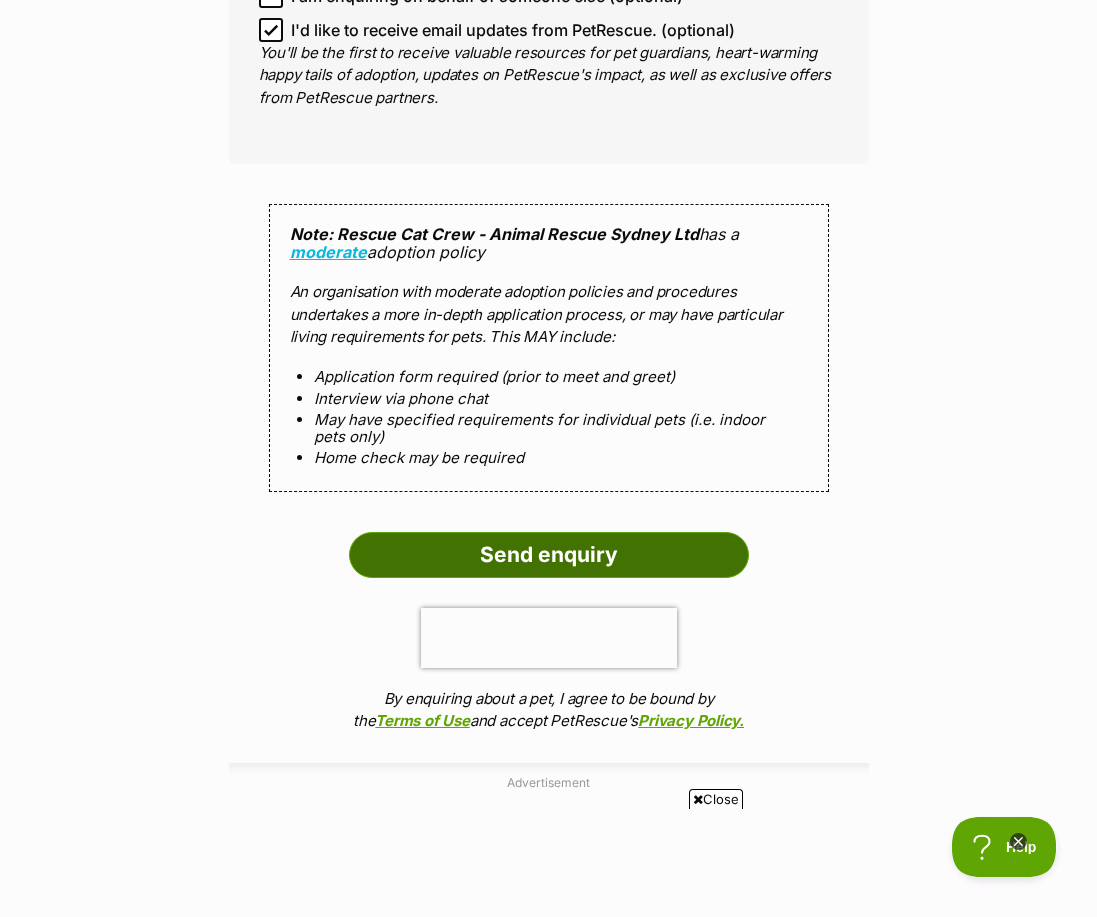 click on "Send enquiry" at bounding box center (549, 555) 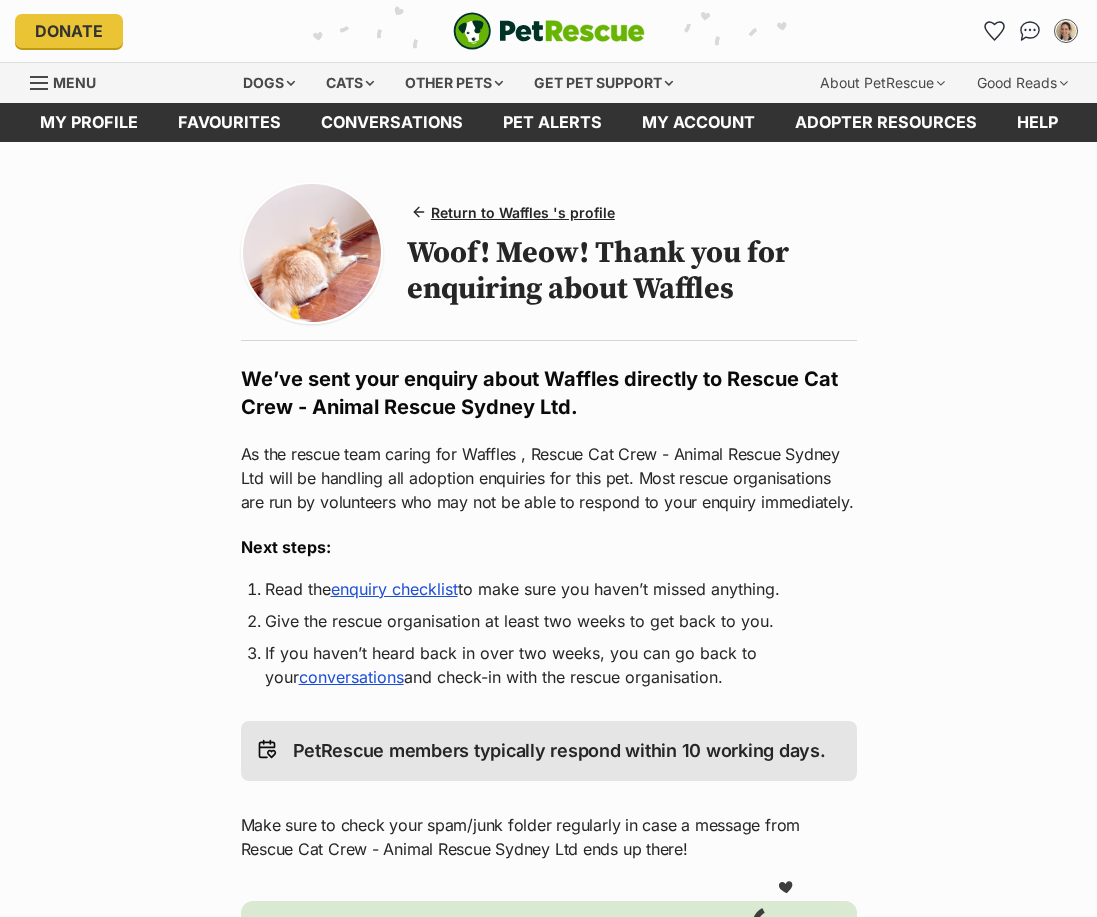scroll, scrollTop: 0, scrollLeft: 0, axis: both 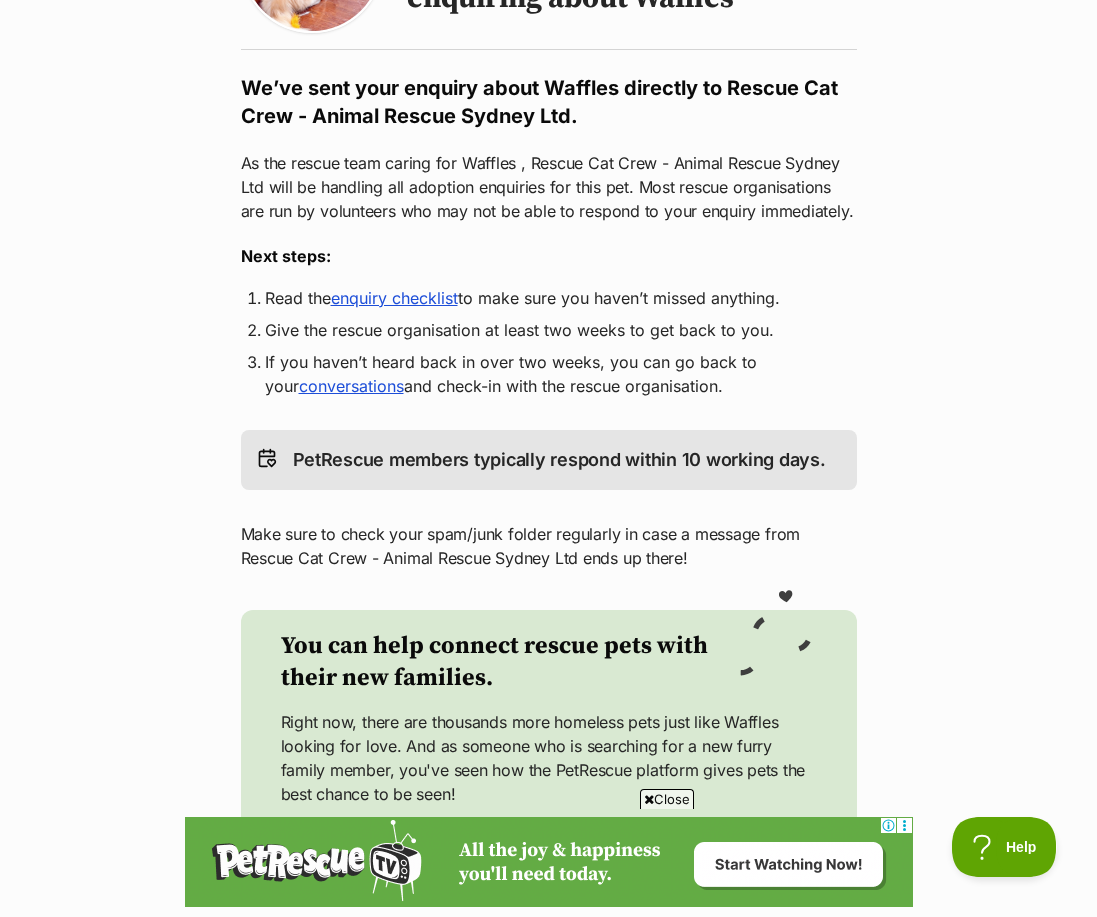 click on "conversations" at bounding box center [351, 386] 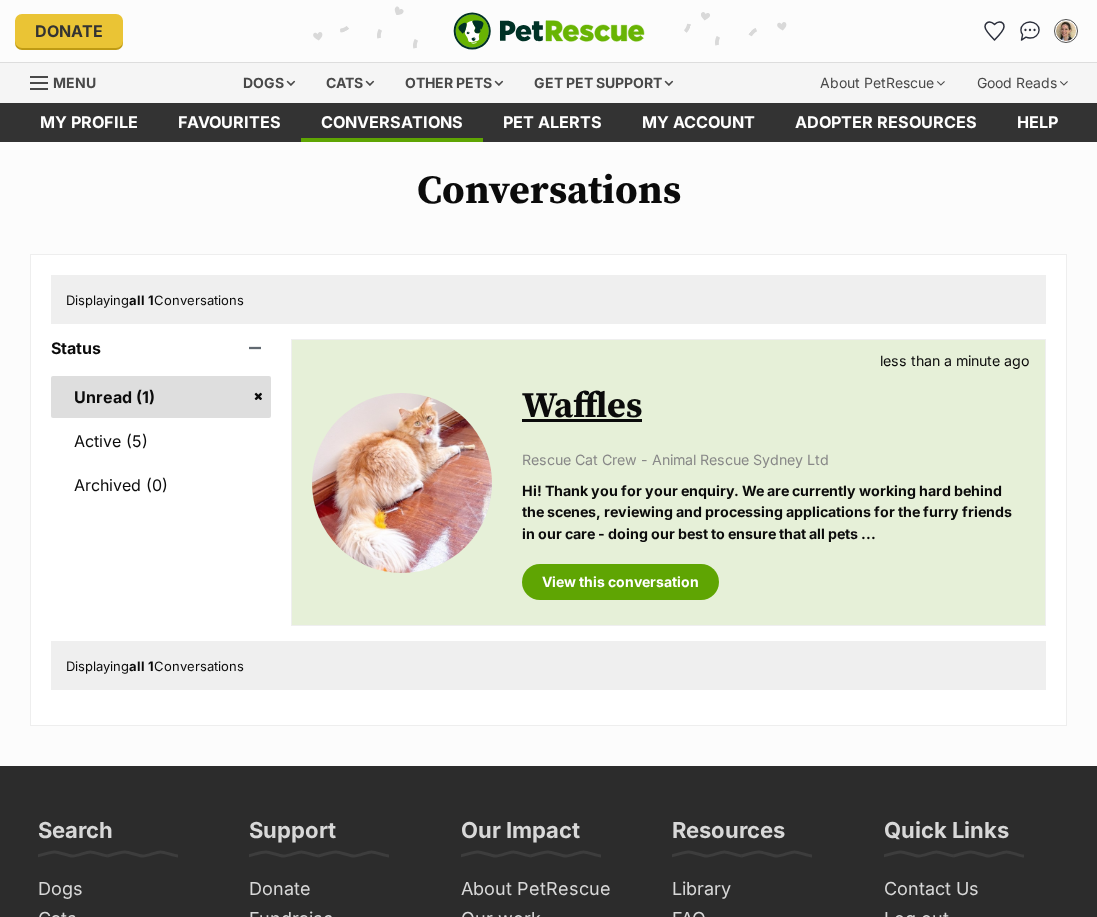 scroll, scrollTop: 0, scrollLeft: 0, axis: both 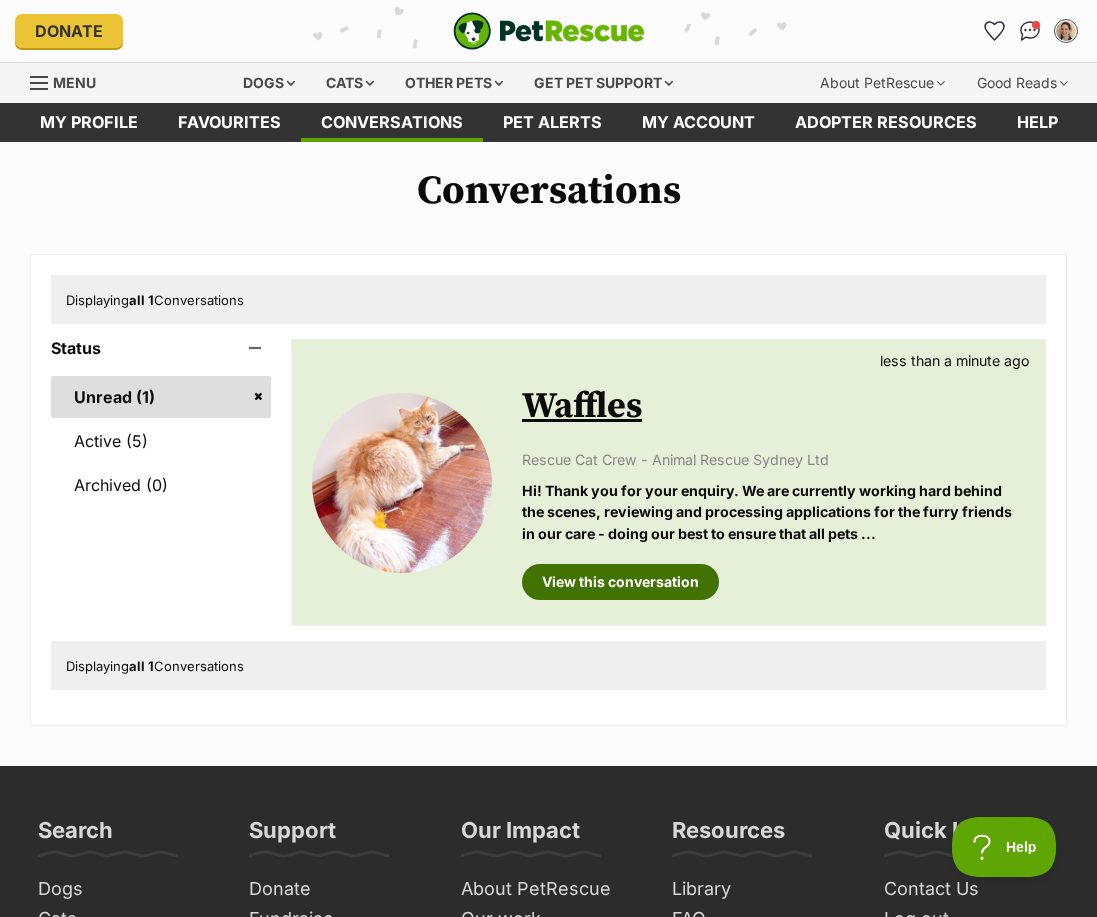 click on "View this conversation" at bounding box center [620, 582] 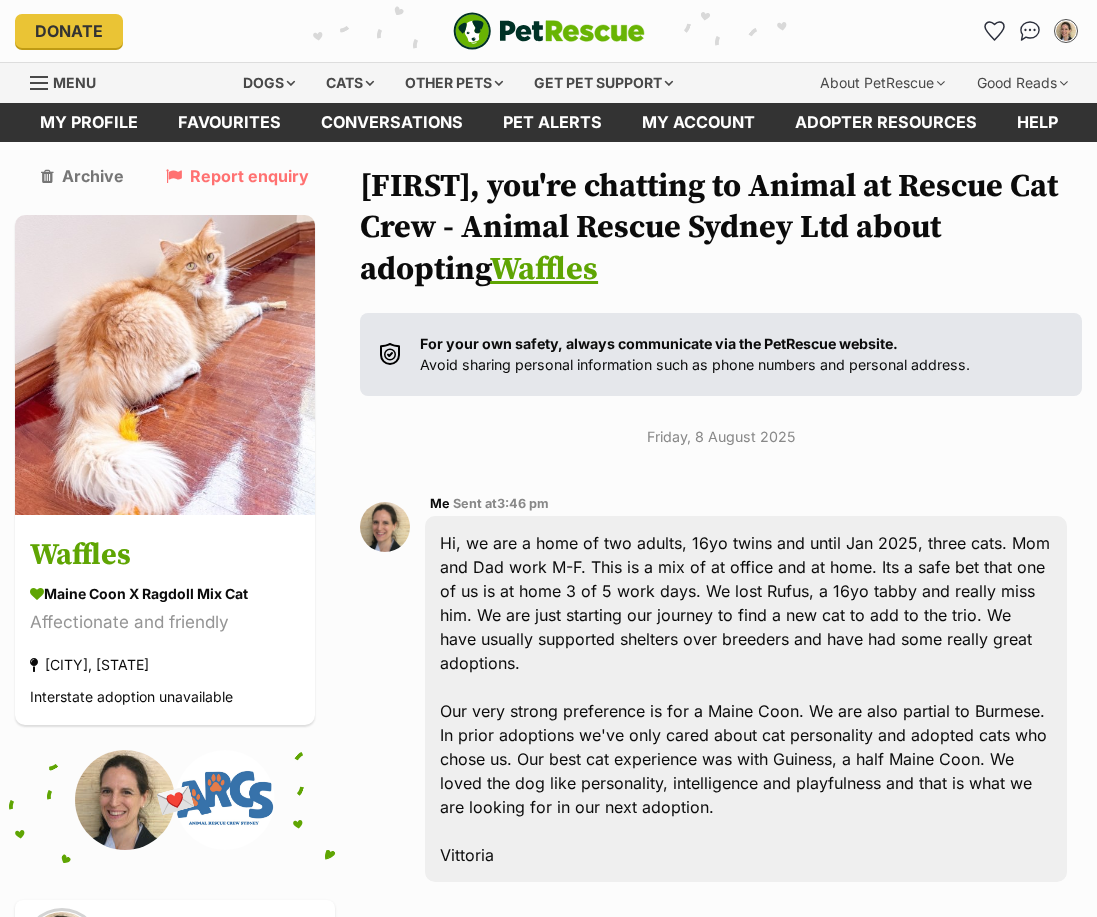 scroll, scrollTop: 104, scrollLeft: 0, axis: vertical 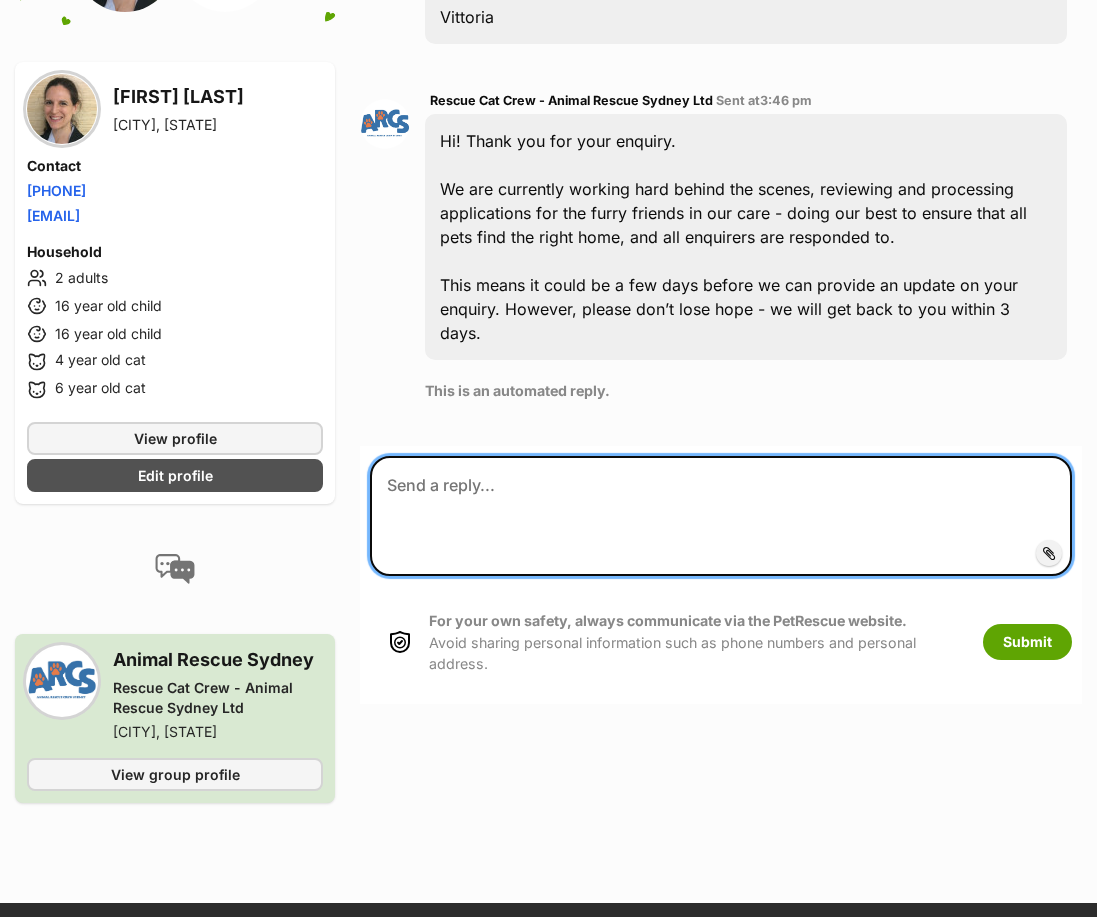 click at bounding box center (721, 516) 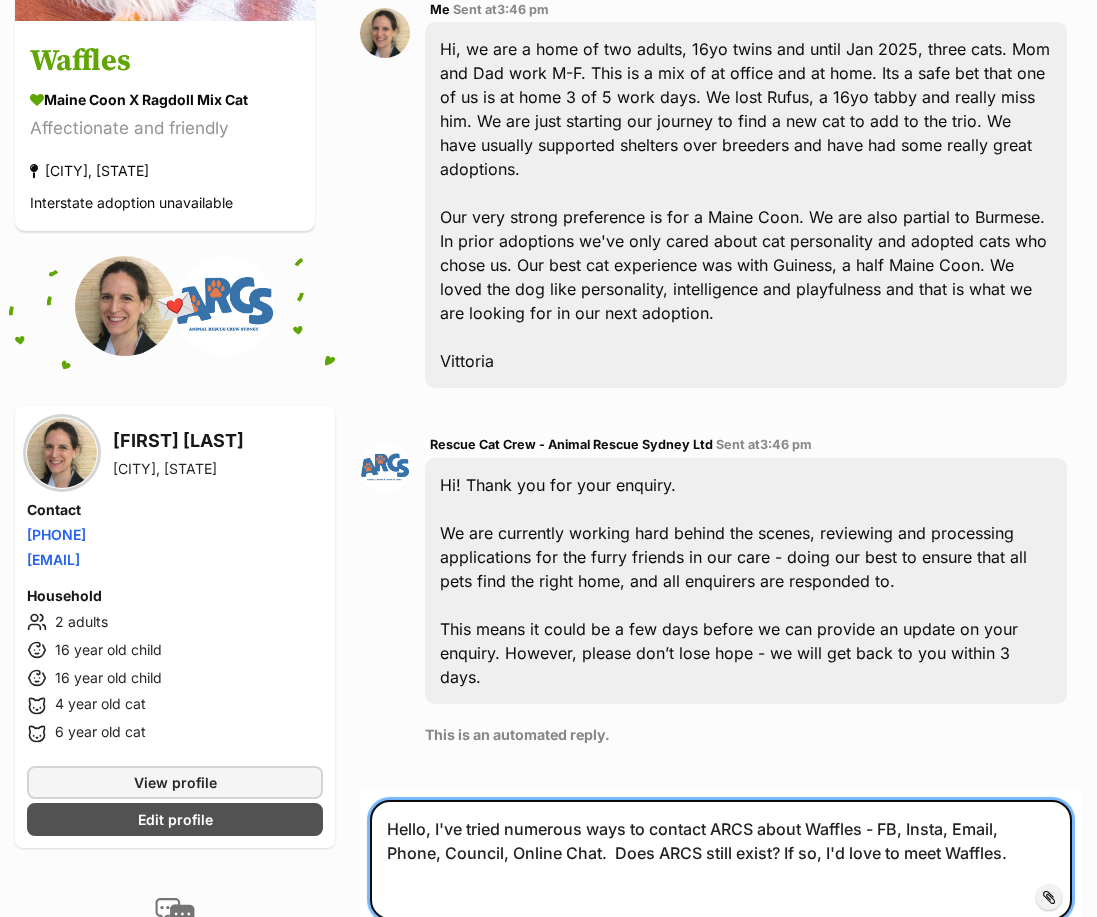 scroll, scrollTop: 1154, scrollLeft: 0, axis: vertical 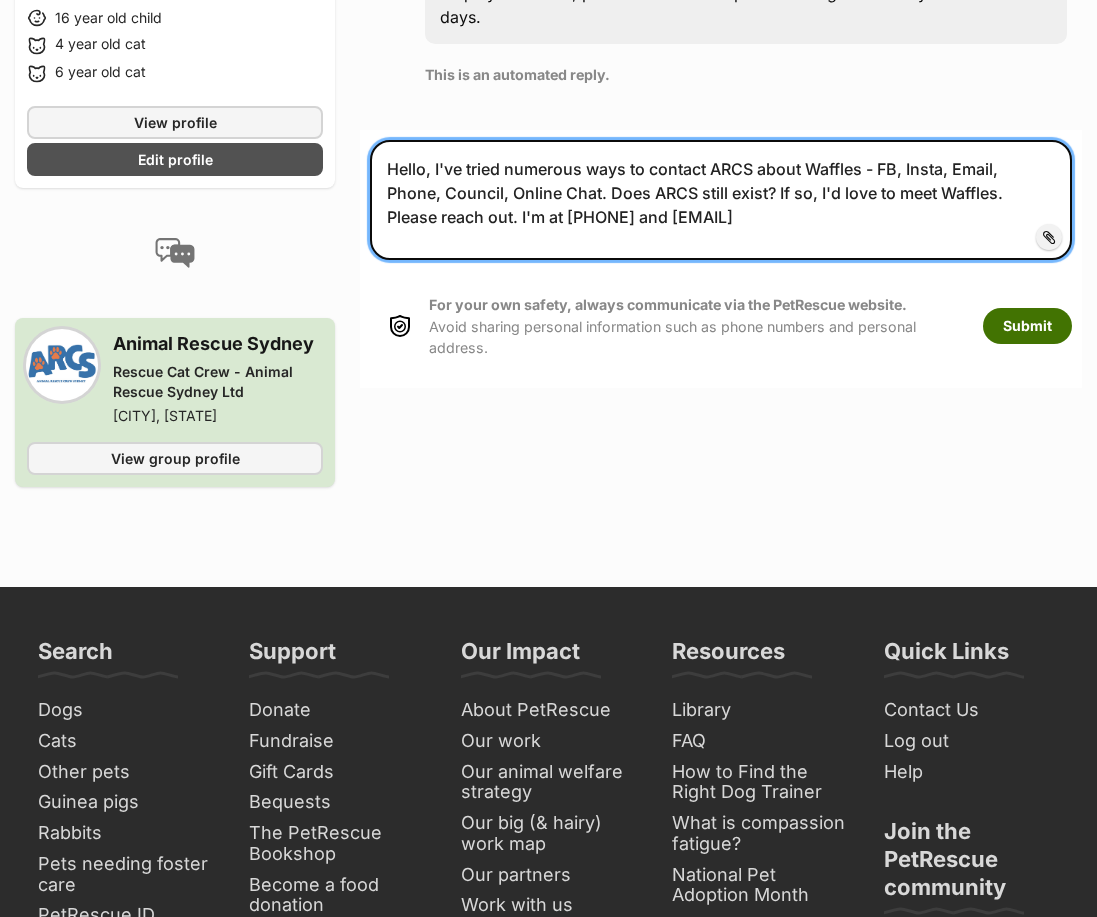 type on "Hello, I've tried numerous ways to contact ARCS about Waffles - FB, Insta, Email, Phone, Council, Online Chat. Does ARCS still exist? If so, I'd love to meet Waffles. Please reach out. I'm at [PHONE] and [EMAIL]" 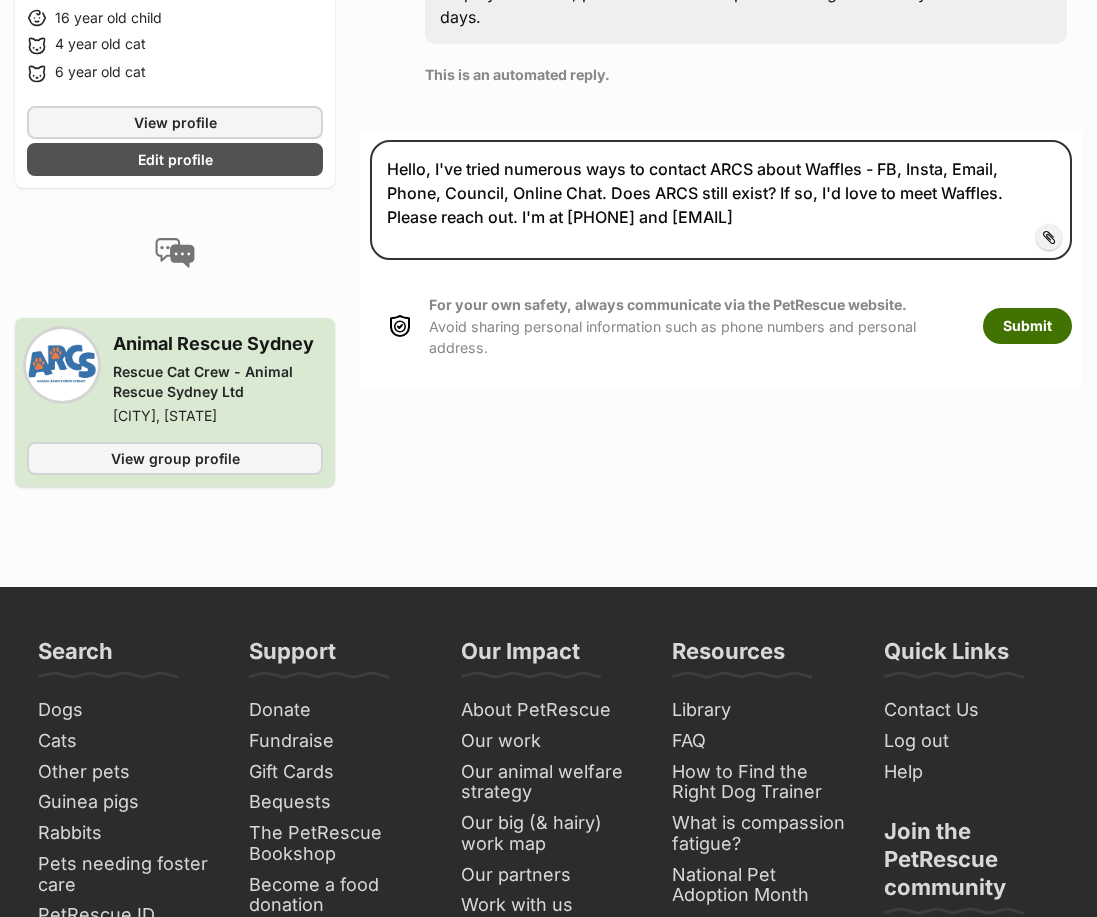click on "Submit" at bounding box center (1027, 326) 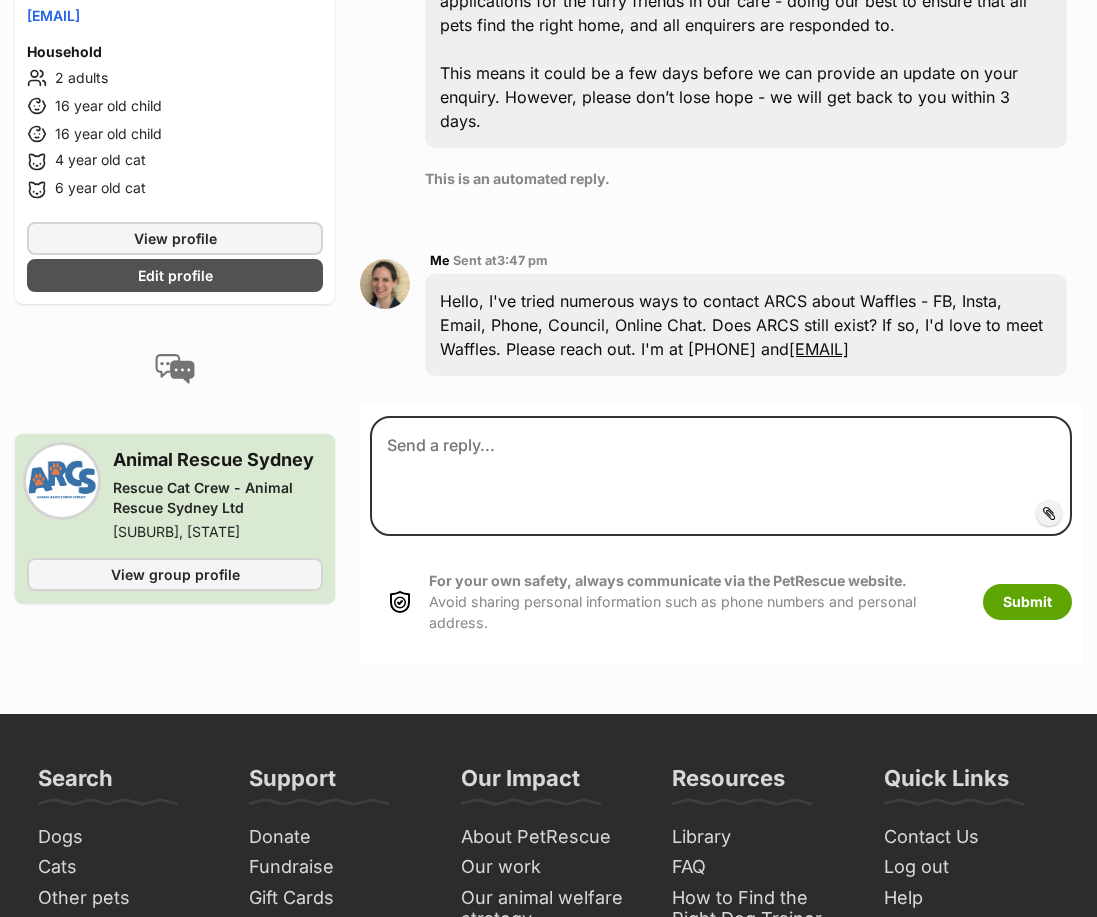 scroll, scrollTop: 0, scrollLeft: 0, axis: both 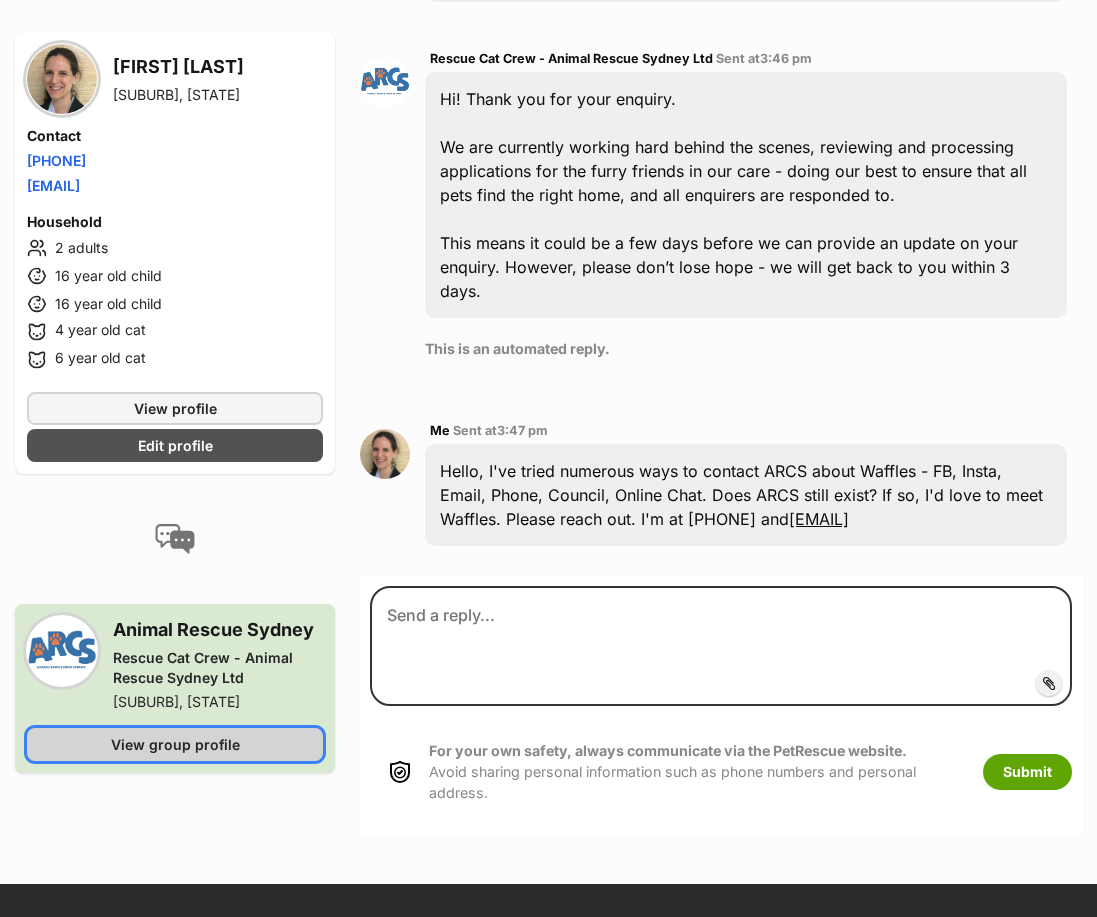 click on "View group profile" at bounding box center (175, 744) 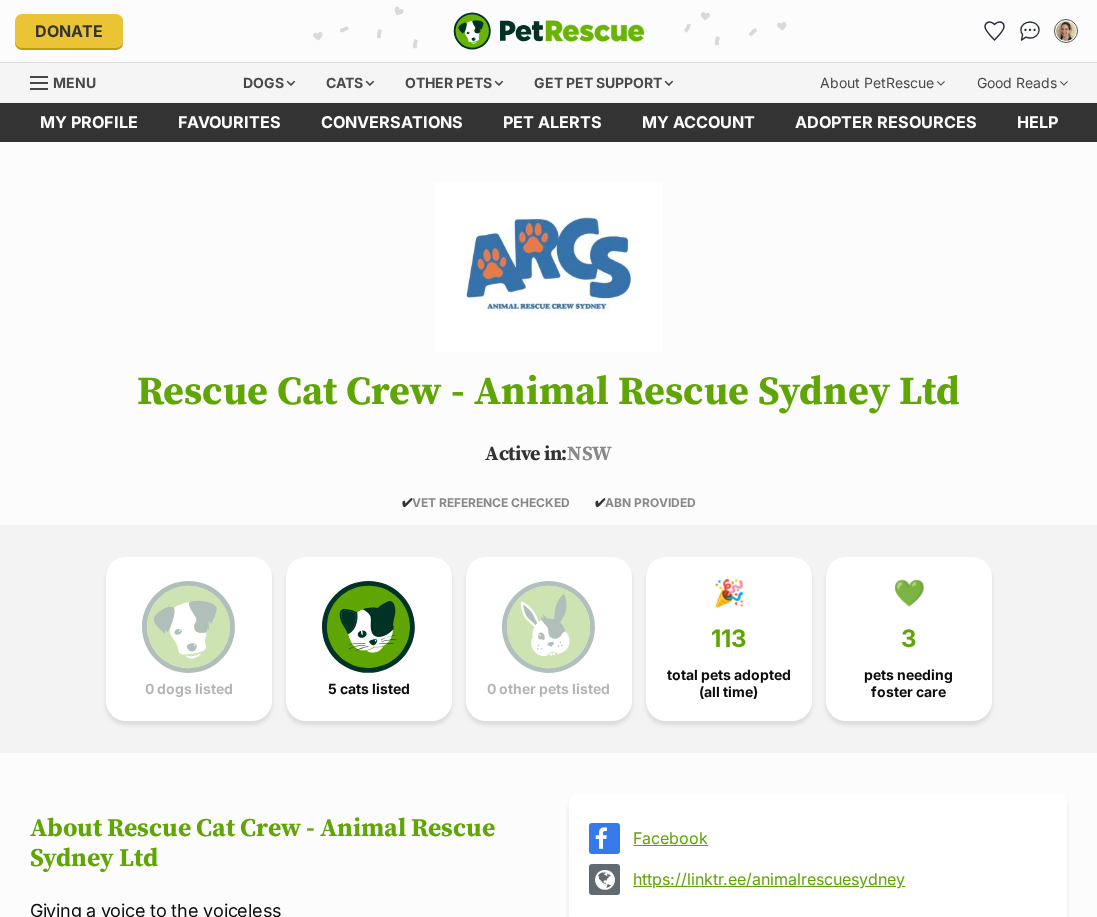 scroll, scrollTop: 0, scrollLeft: 0, axis: both 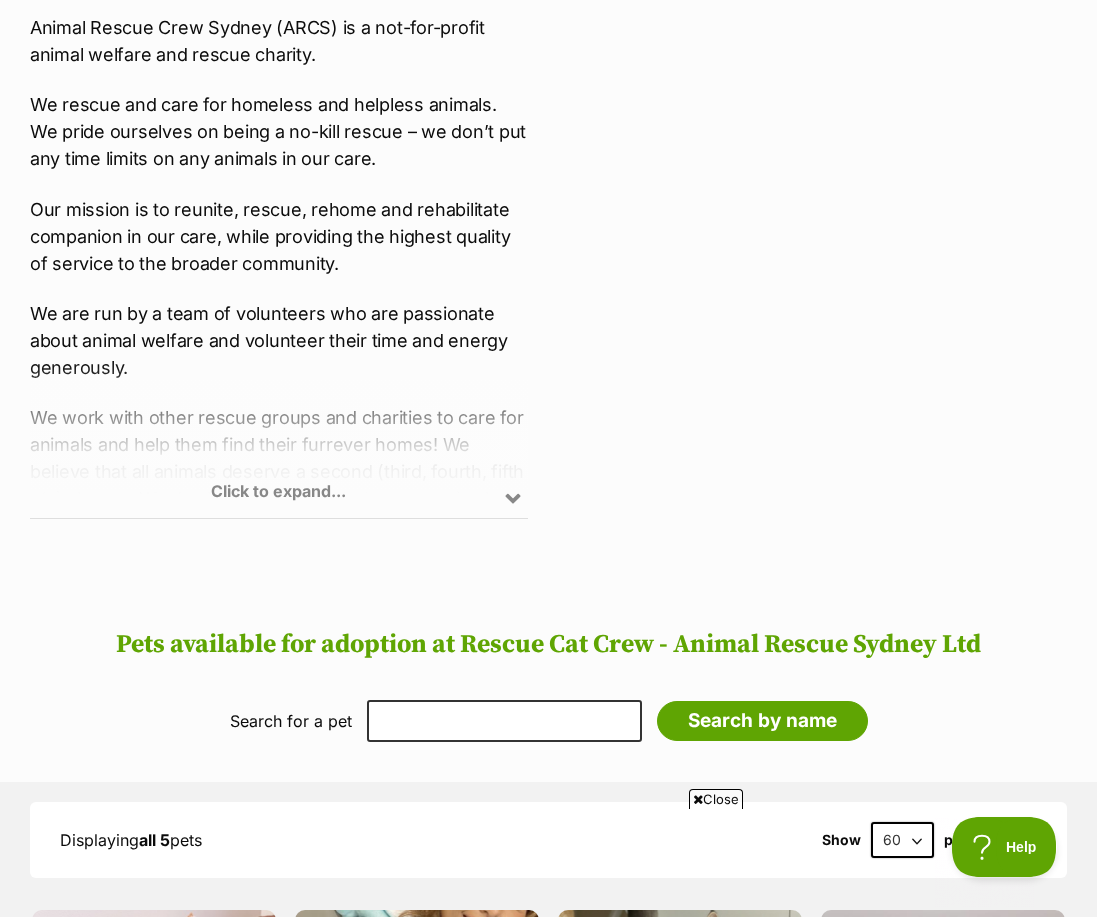 click on "Click to expand..." at bounding box center [279, 440] 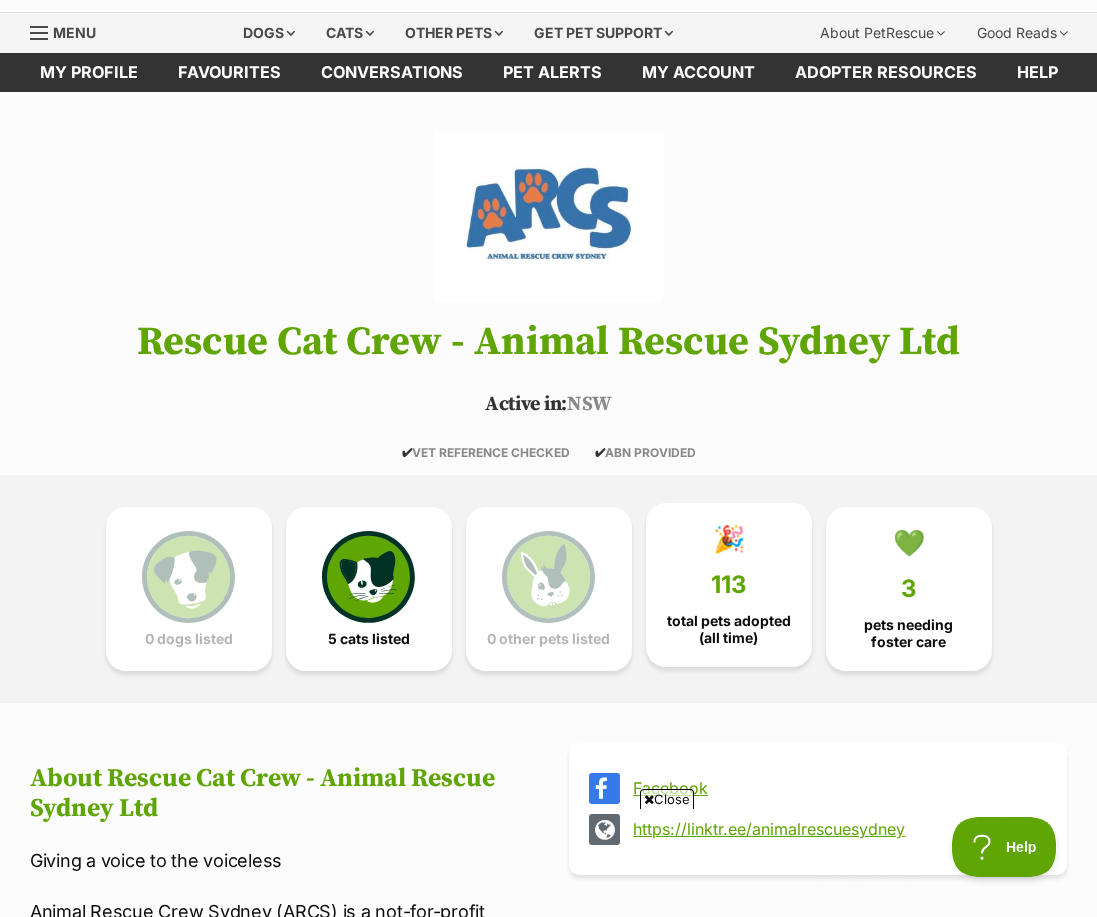 scroll, scrollTop: 0, scrollLeft: 0, axis: both 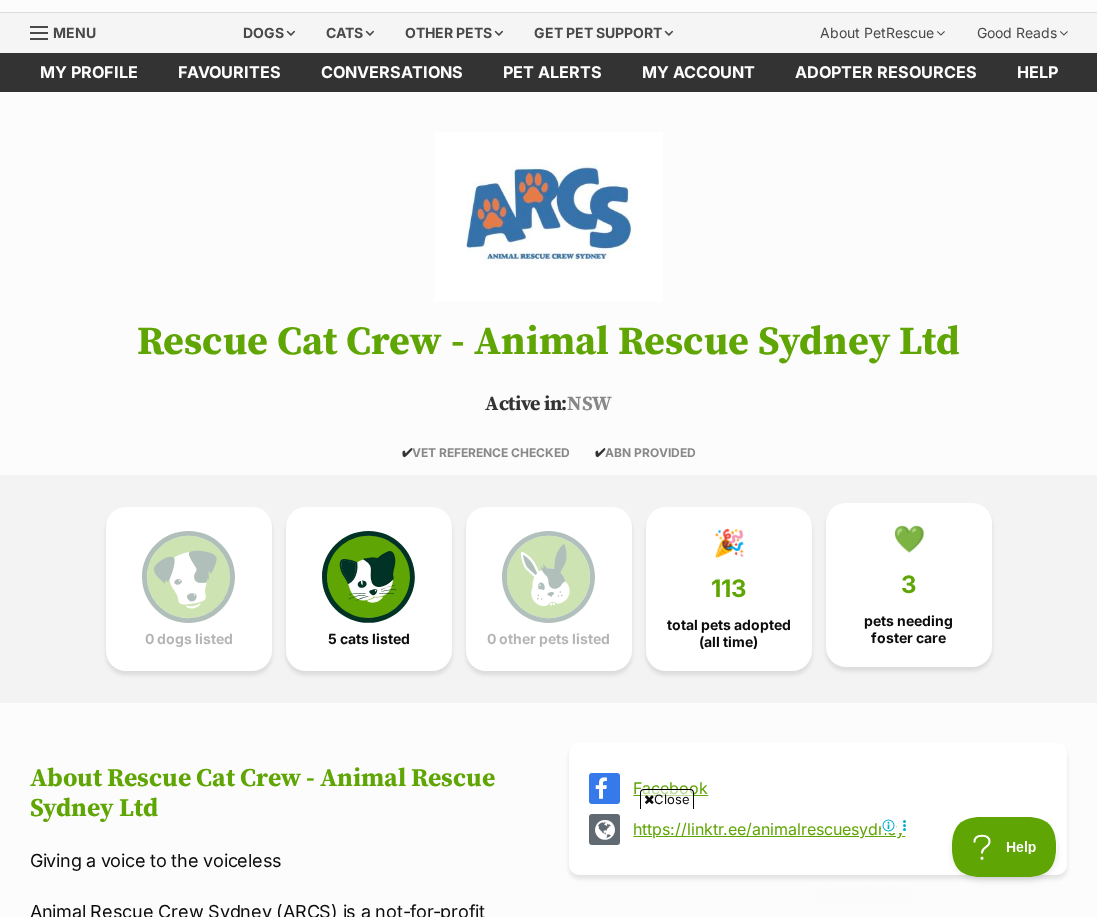 click on "💚" at bounding box center [909, 539] 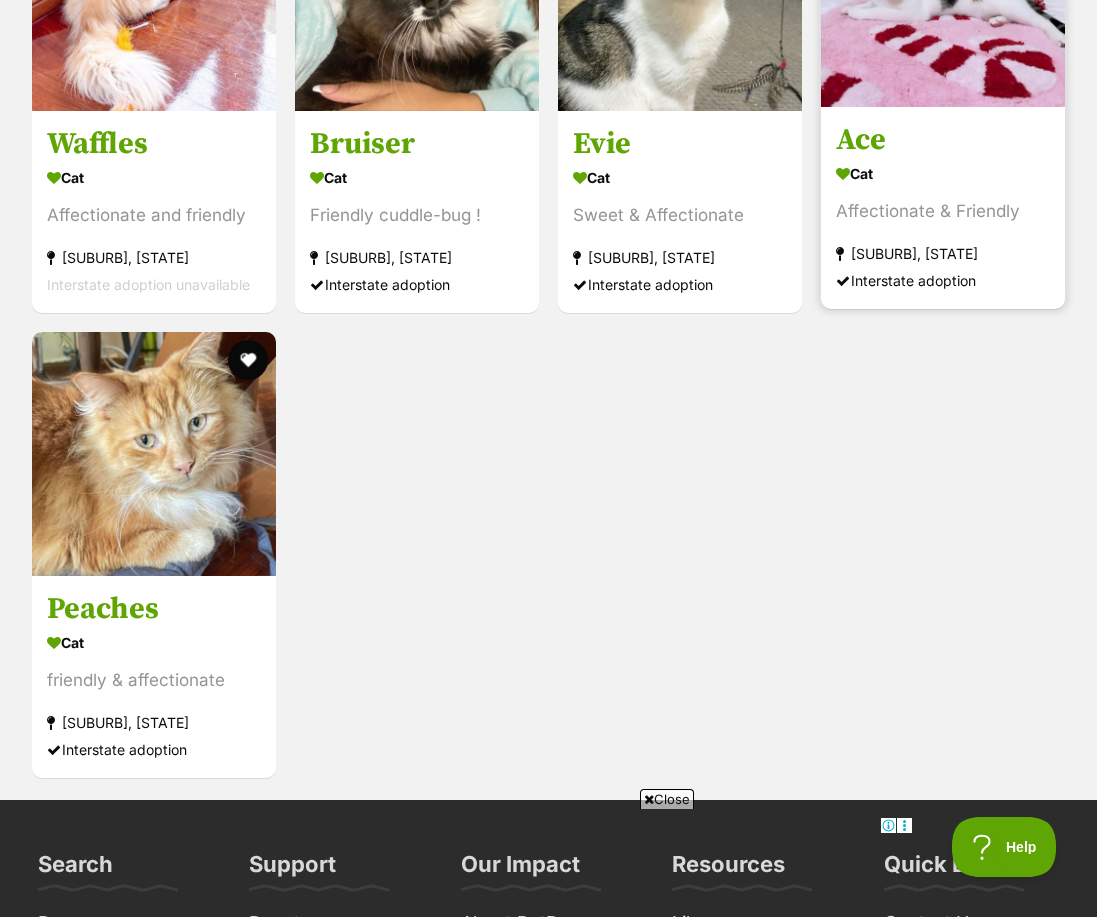 scroll, scrollTop: 2502, scrollLeft: 0, axis: vertical 